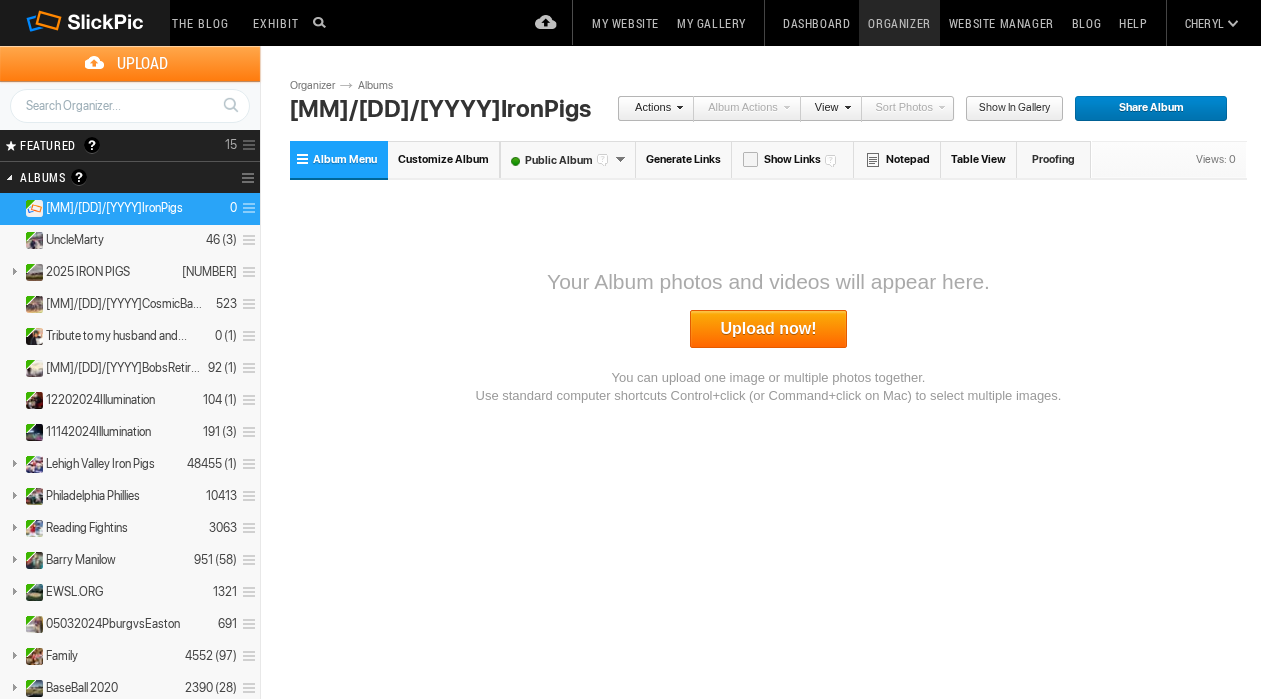 scroll, scrollTop: 0, scrollLeft: 0, axis: both 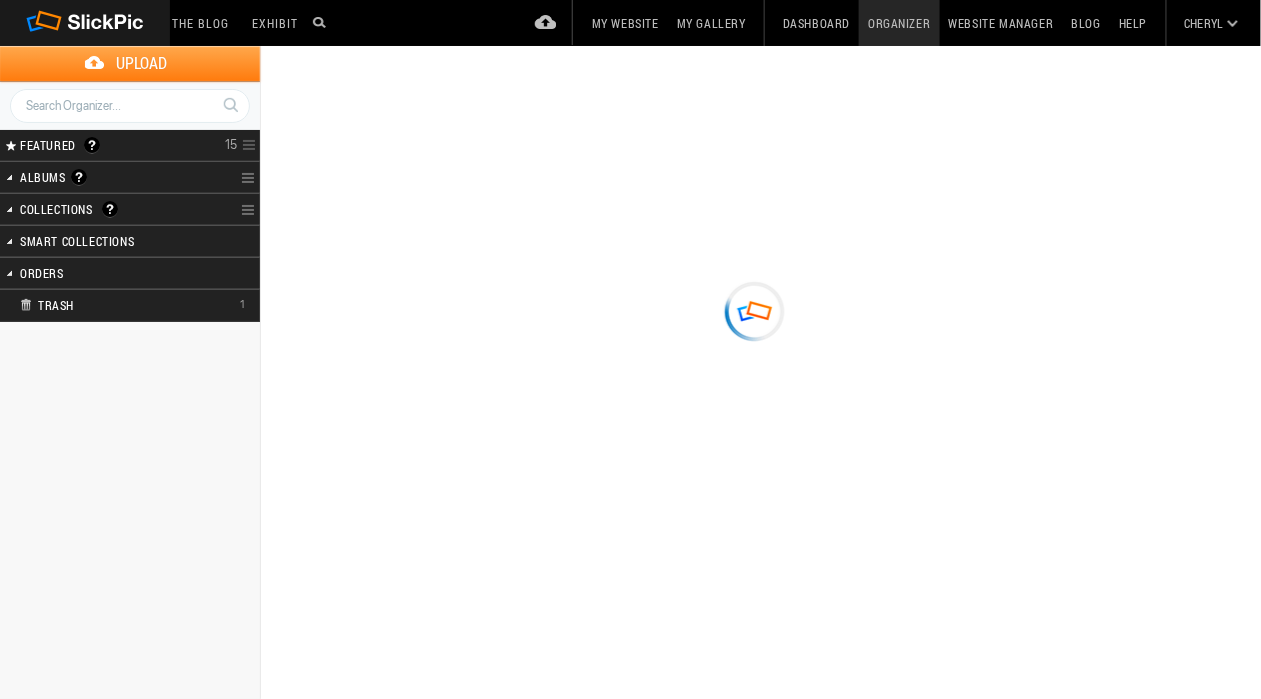 type on "IronPigs" 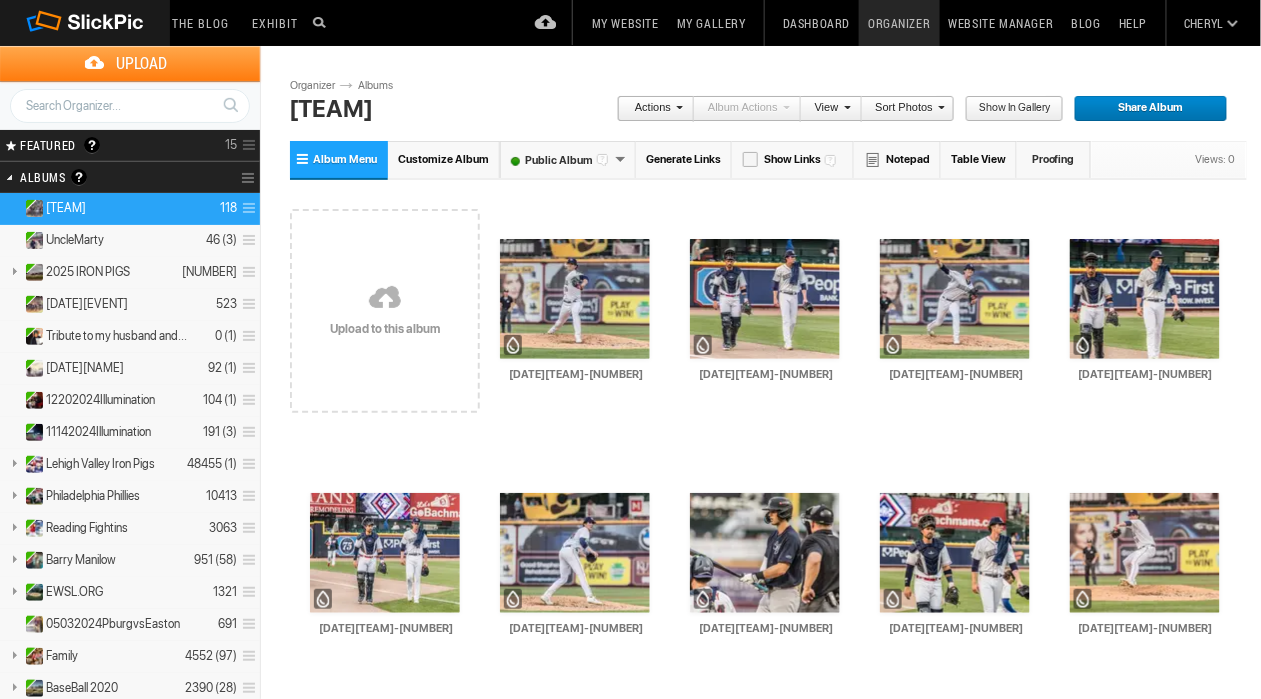 click on "Sort Photos" at bounding box center (903, 109) 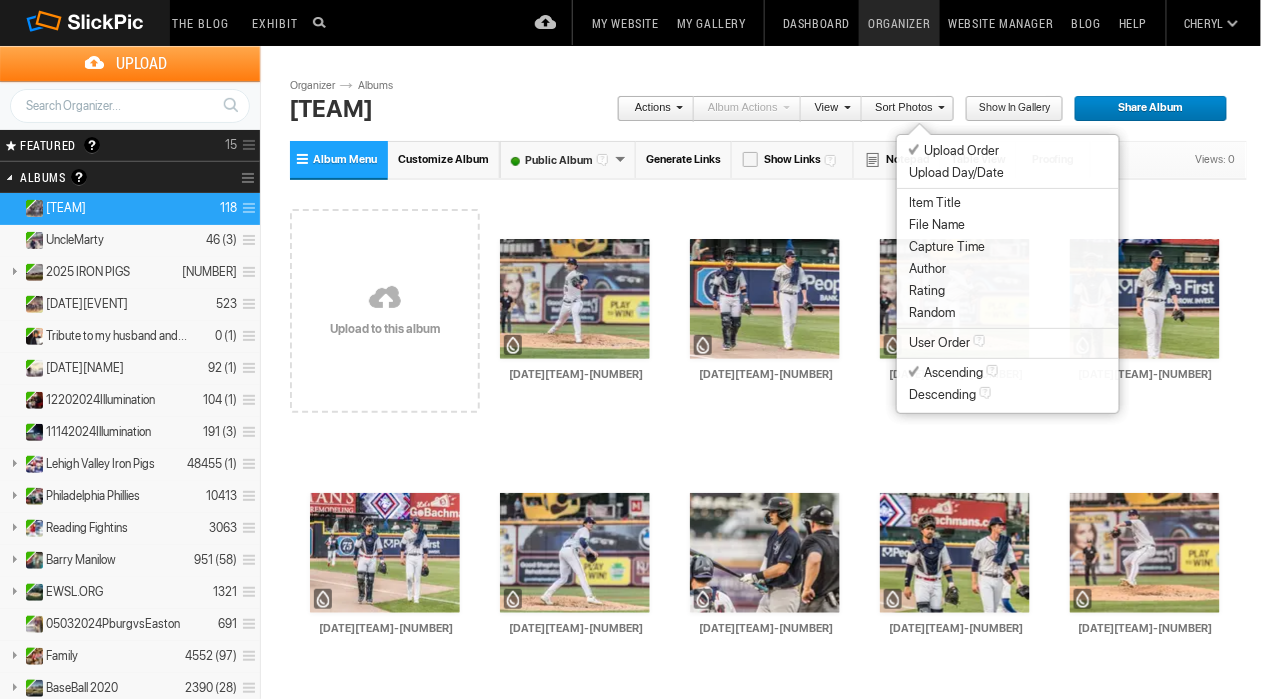 click on "Capture Time" at bounding box center [1008, 247] 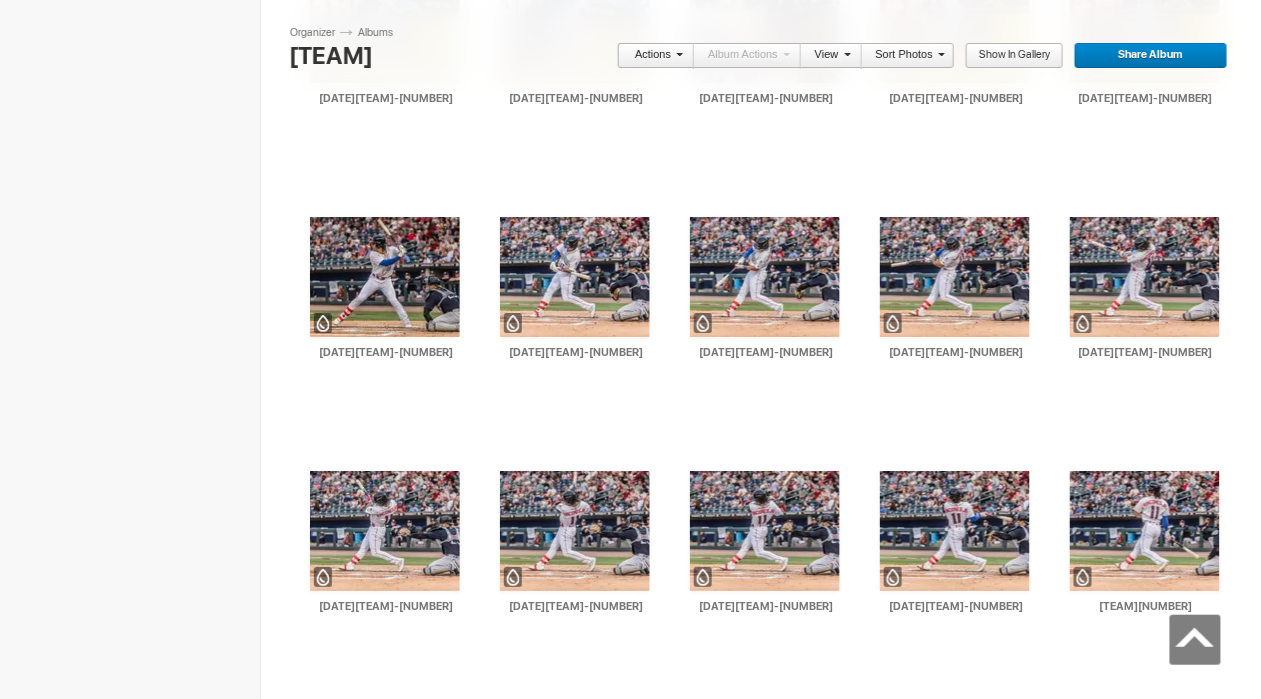 scroll, scrollTop: 3900, scrollLeft: 0, axis: vertical 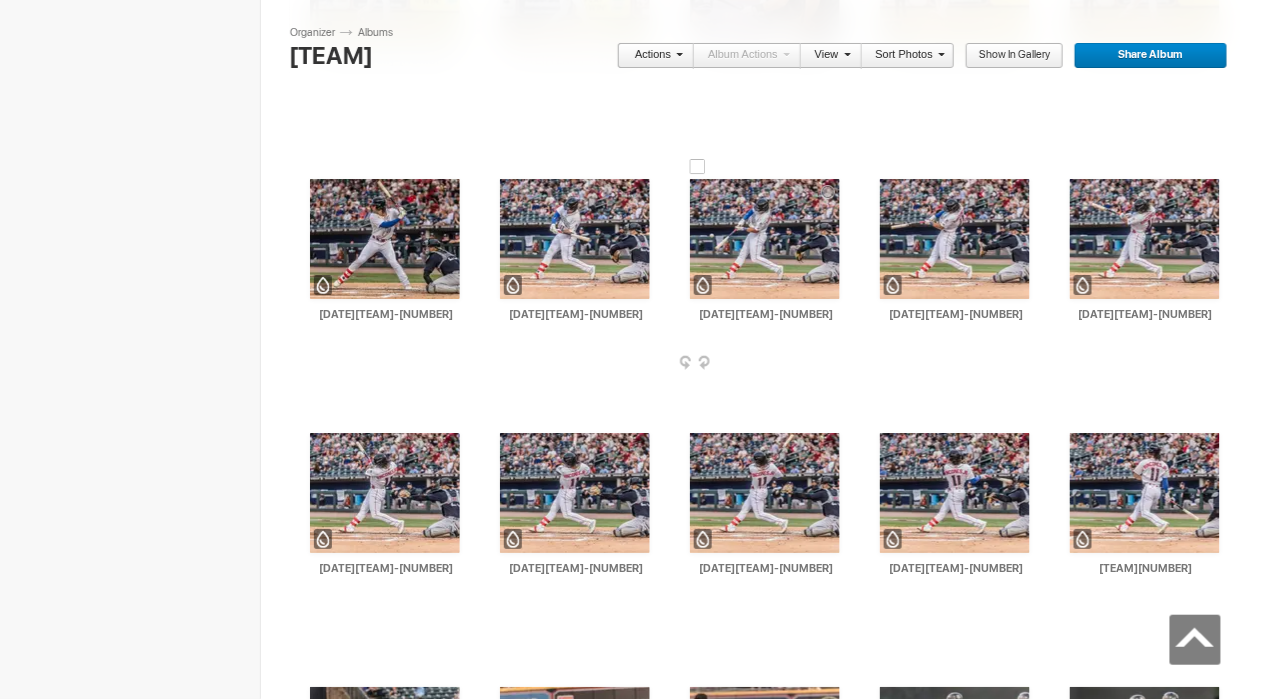 click at bounding box center [844, 364] 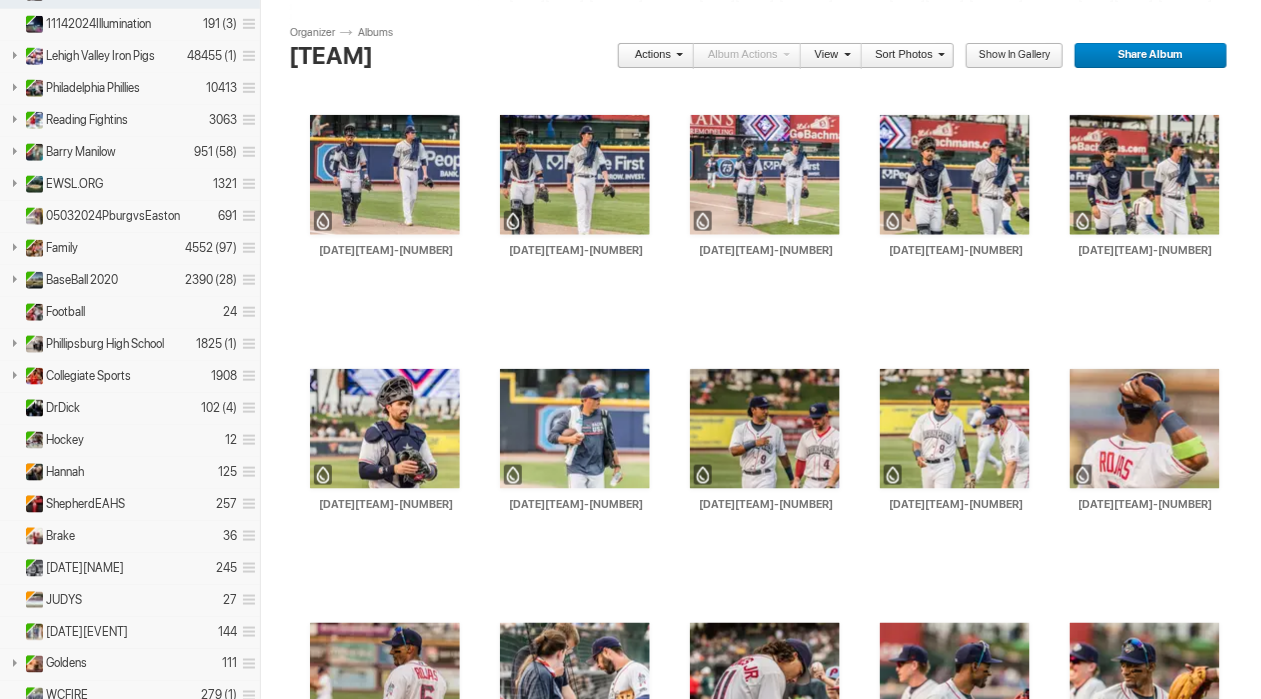 scroll, scrollTop: 0, scrollLeft: 0, axis: both 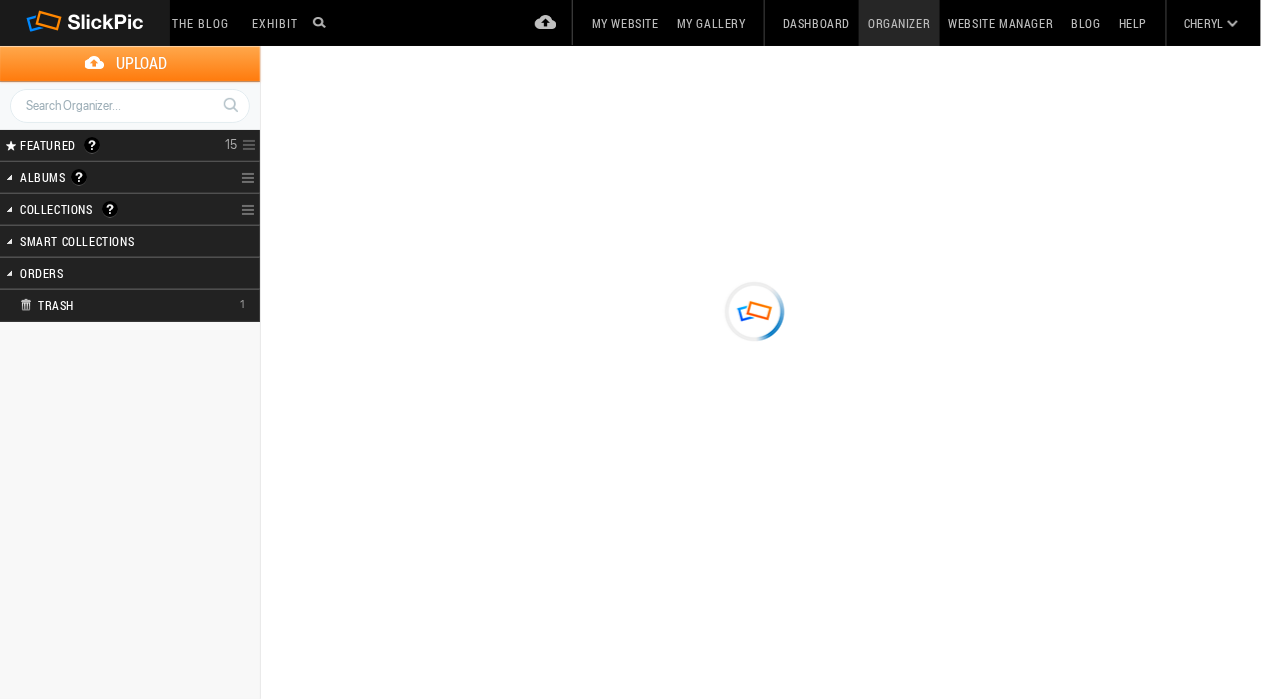 type on "IronPigs" 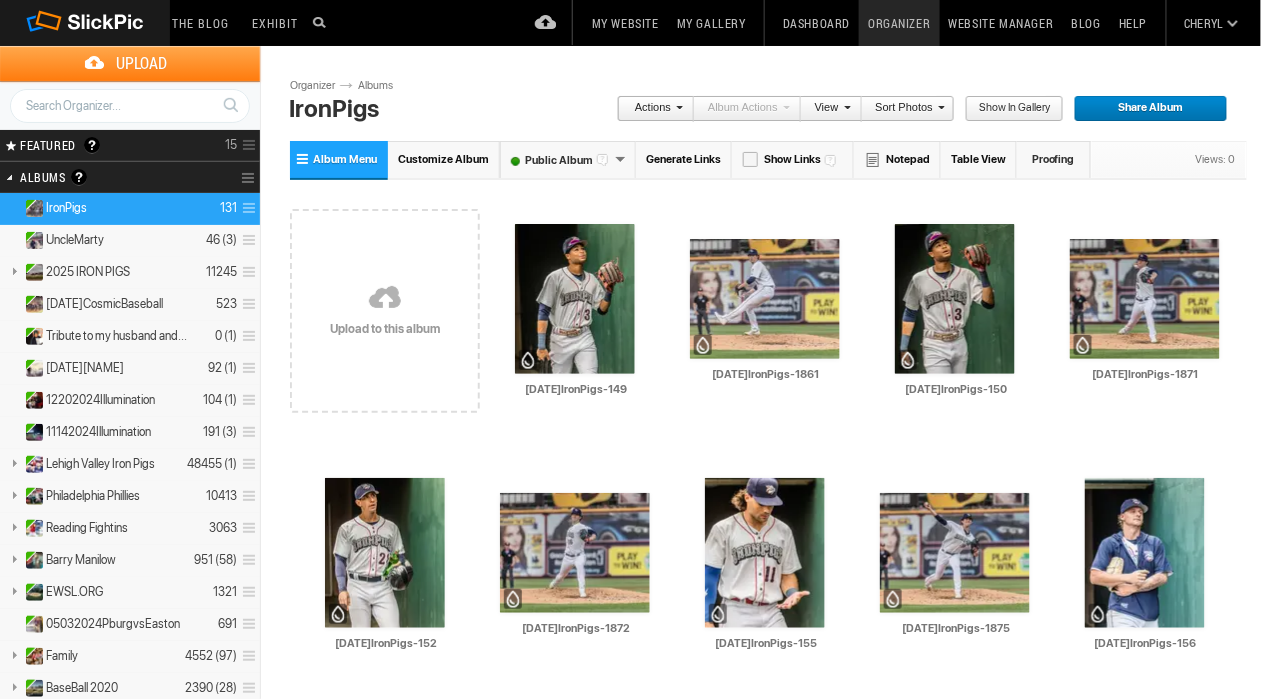 click on "Sort Photos" at bounding box center (903, 109) 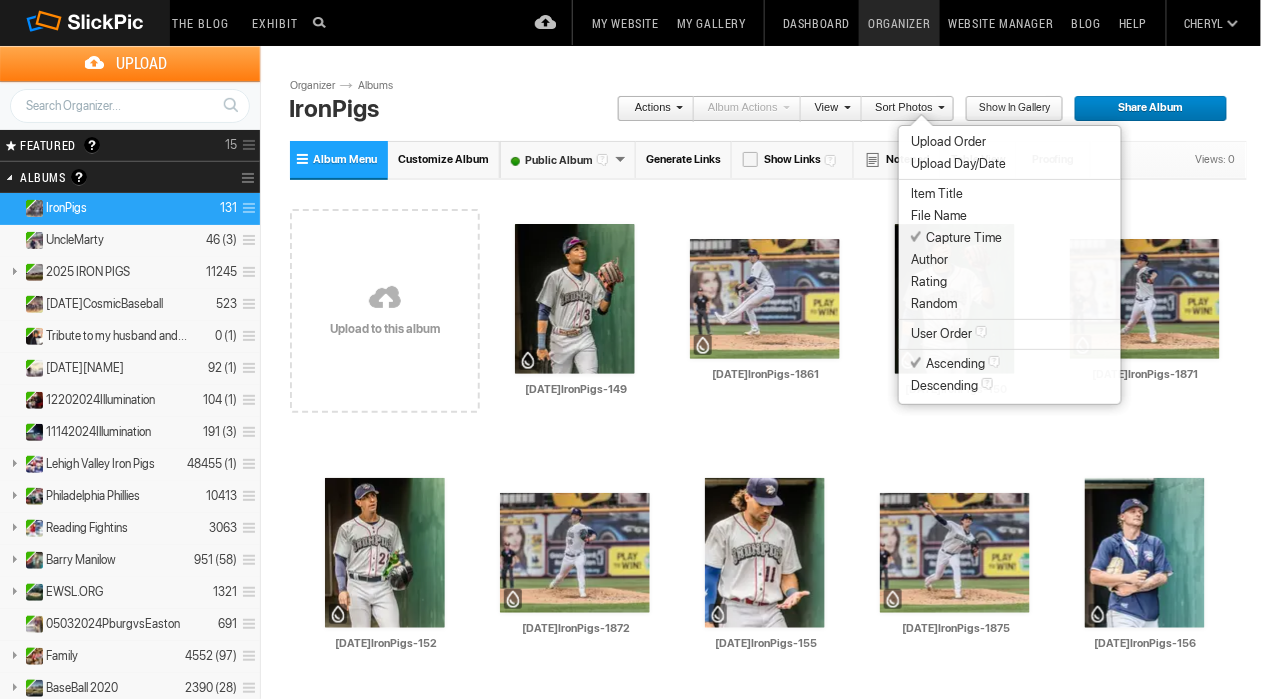click on "Capture Time" at bounding box center (956, 238) 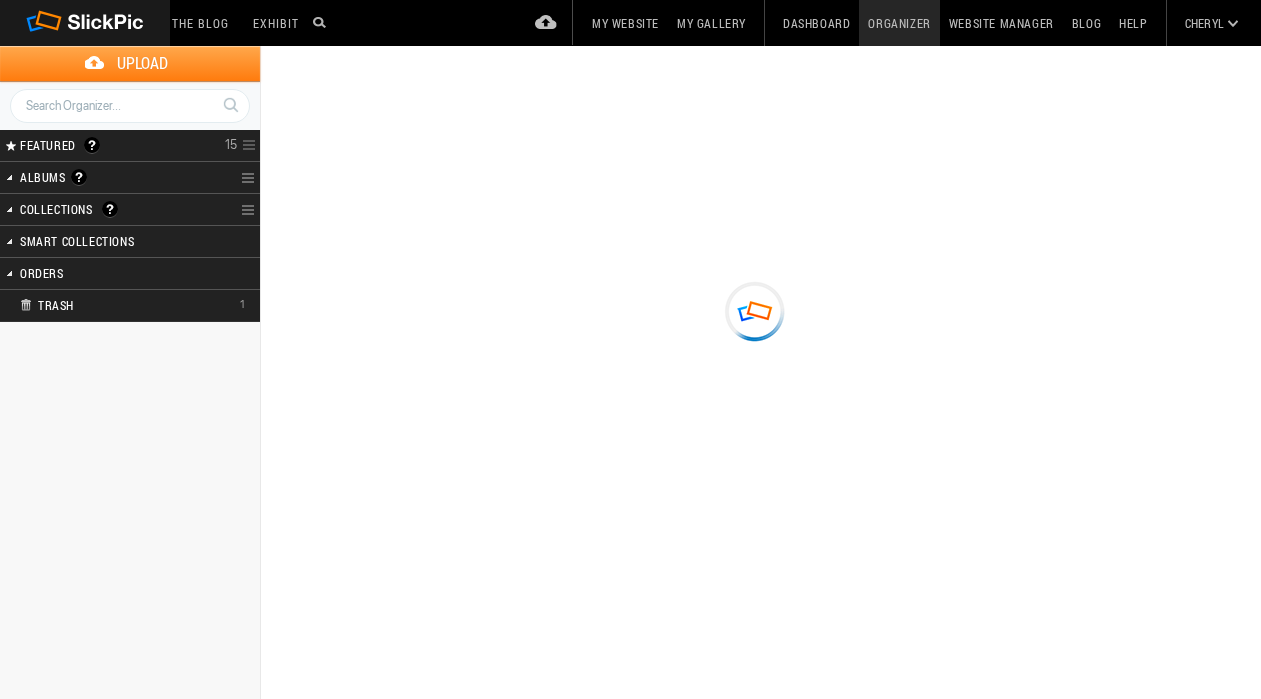 scroll, scrollTop: 0, scrollLeft: 0, axis: both 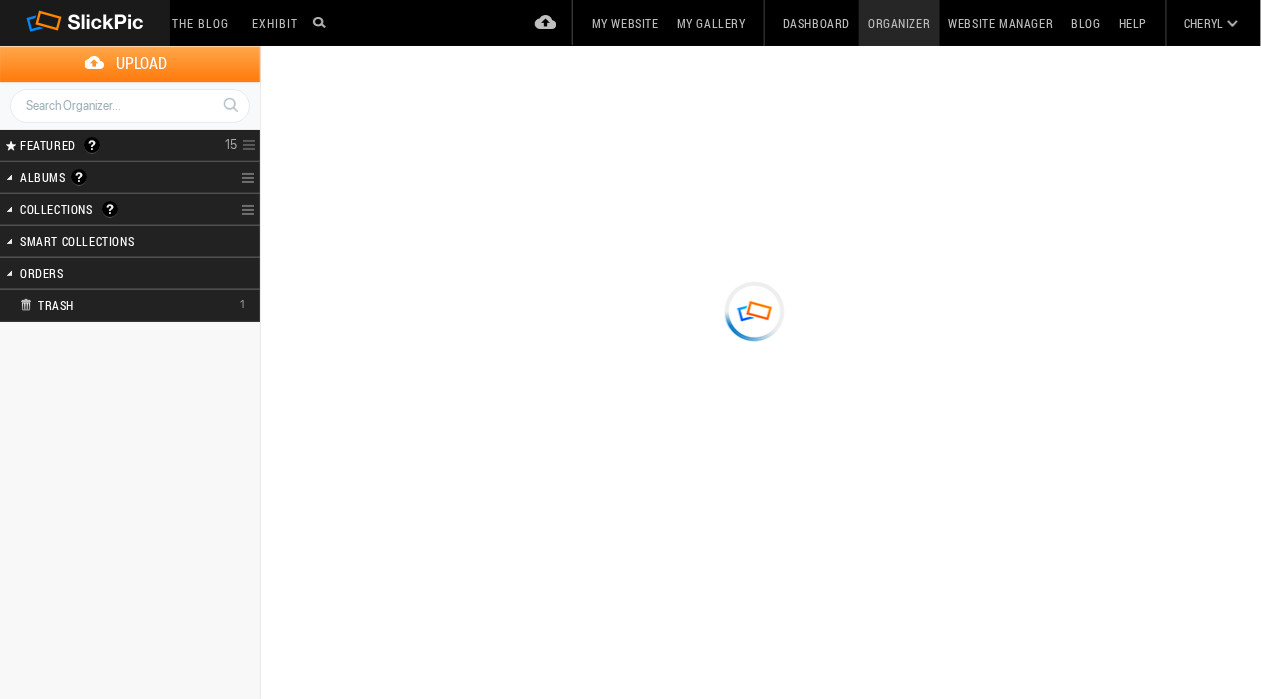 type on "IronPigs" 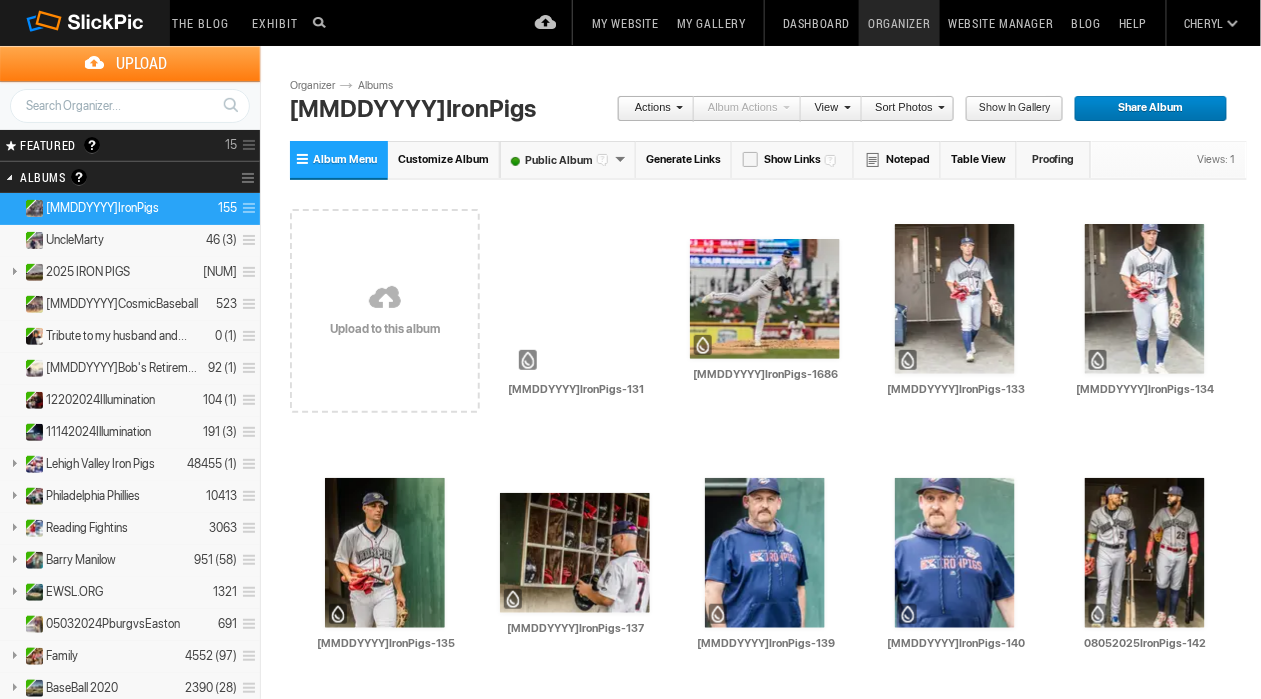 click on "Sort Photos" at bounding box center [903, 109] 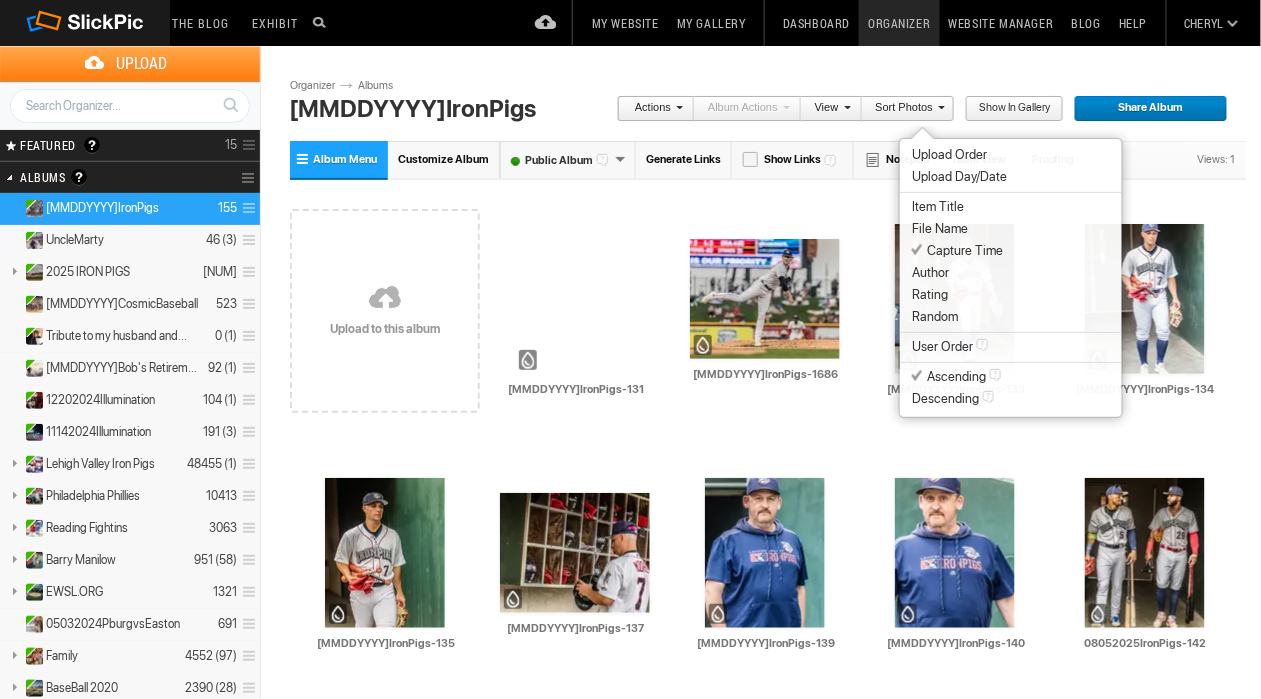 click on "Capture Time" at bounding box center (957, 251) 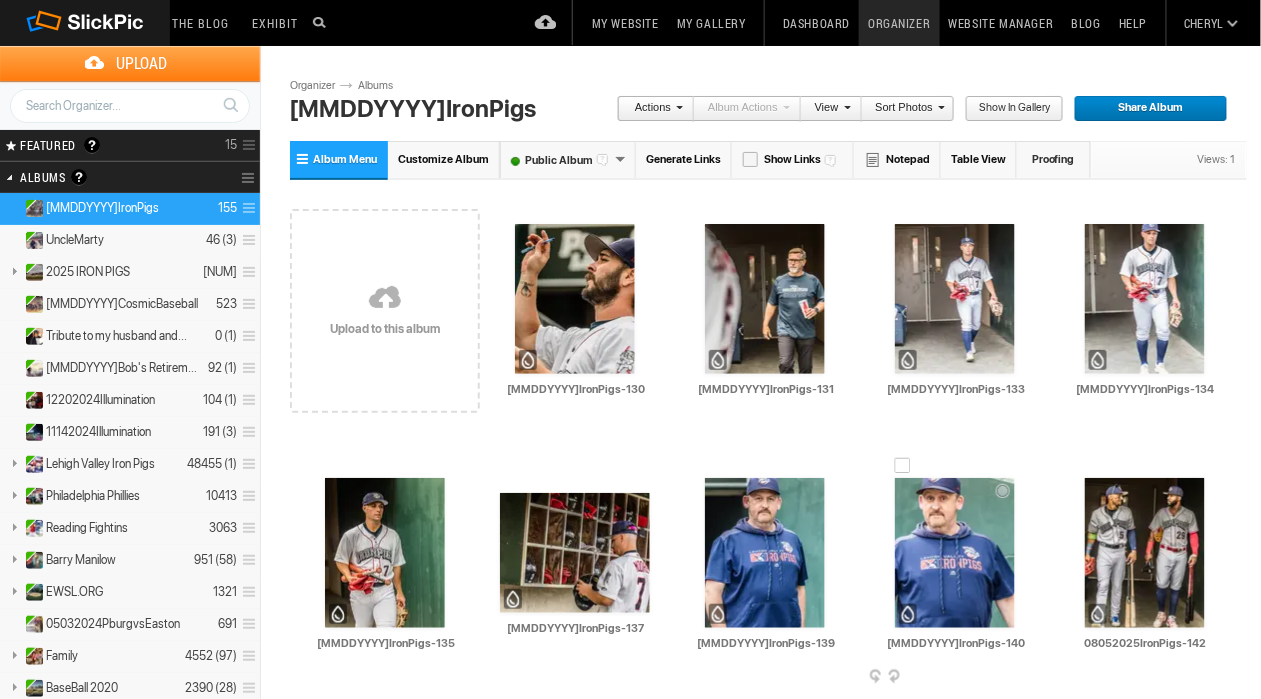 click at bounding box center [955, 553] 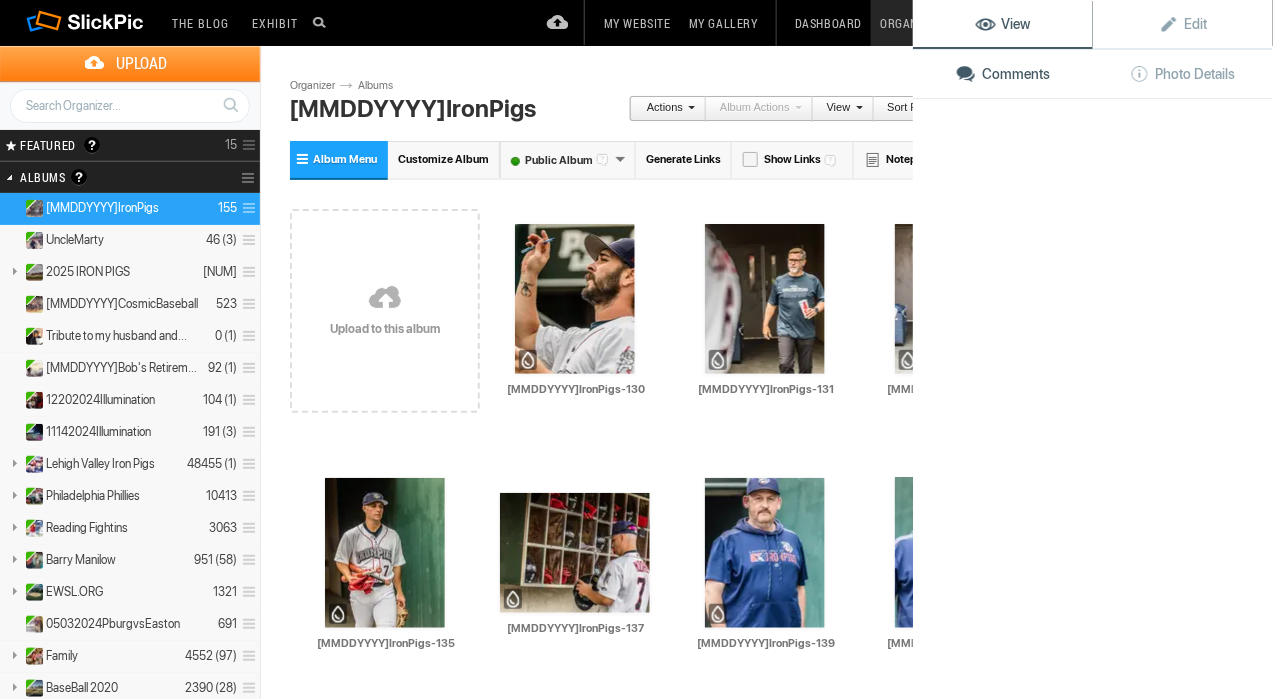 click on "View Edit Comments Photo Details" 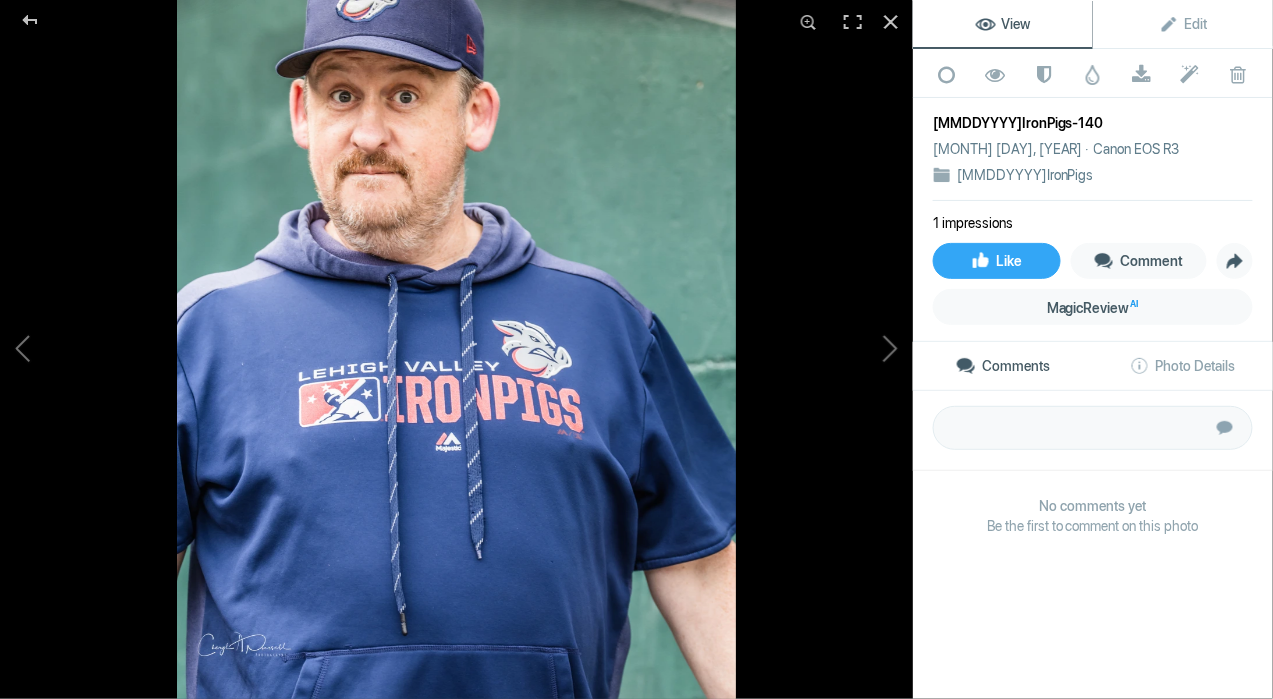 click 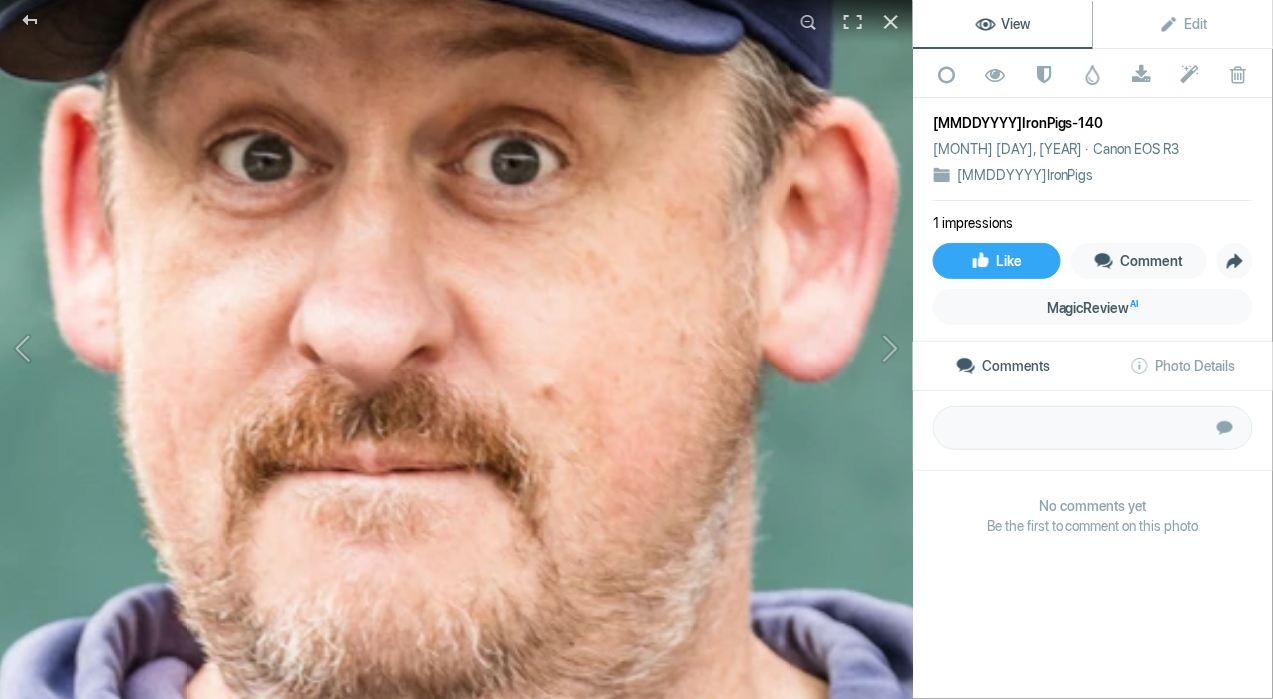 click 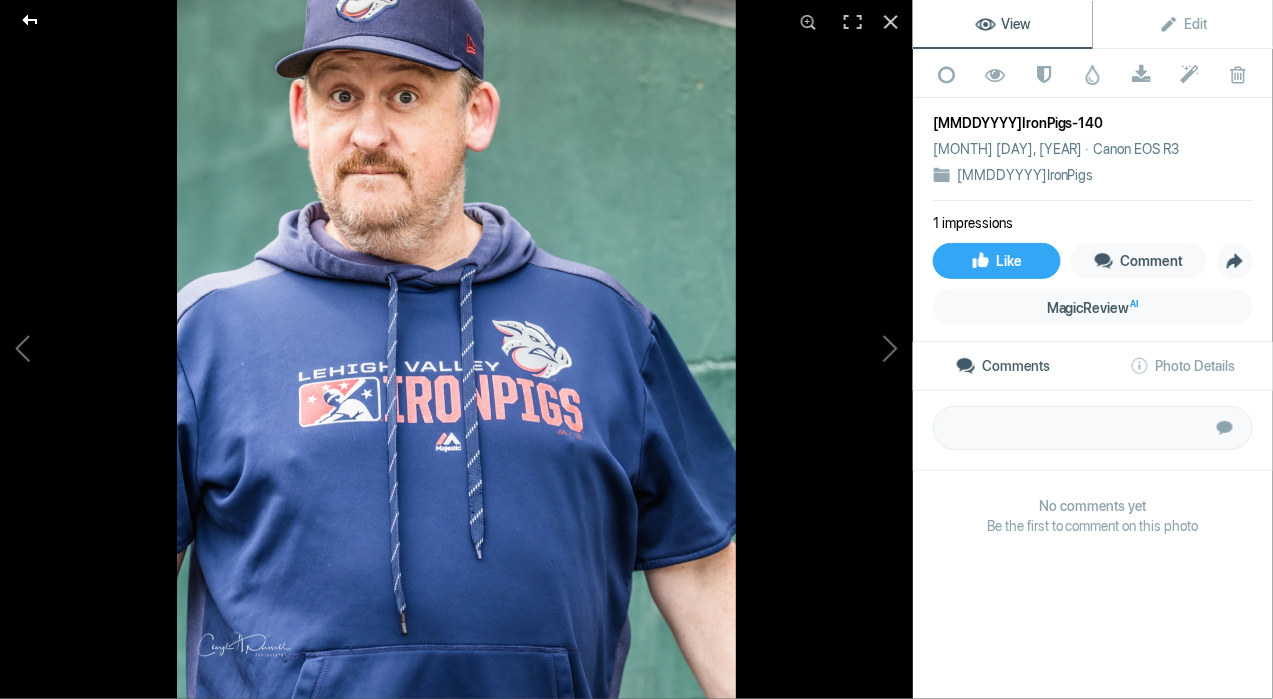 click 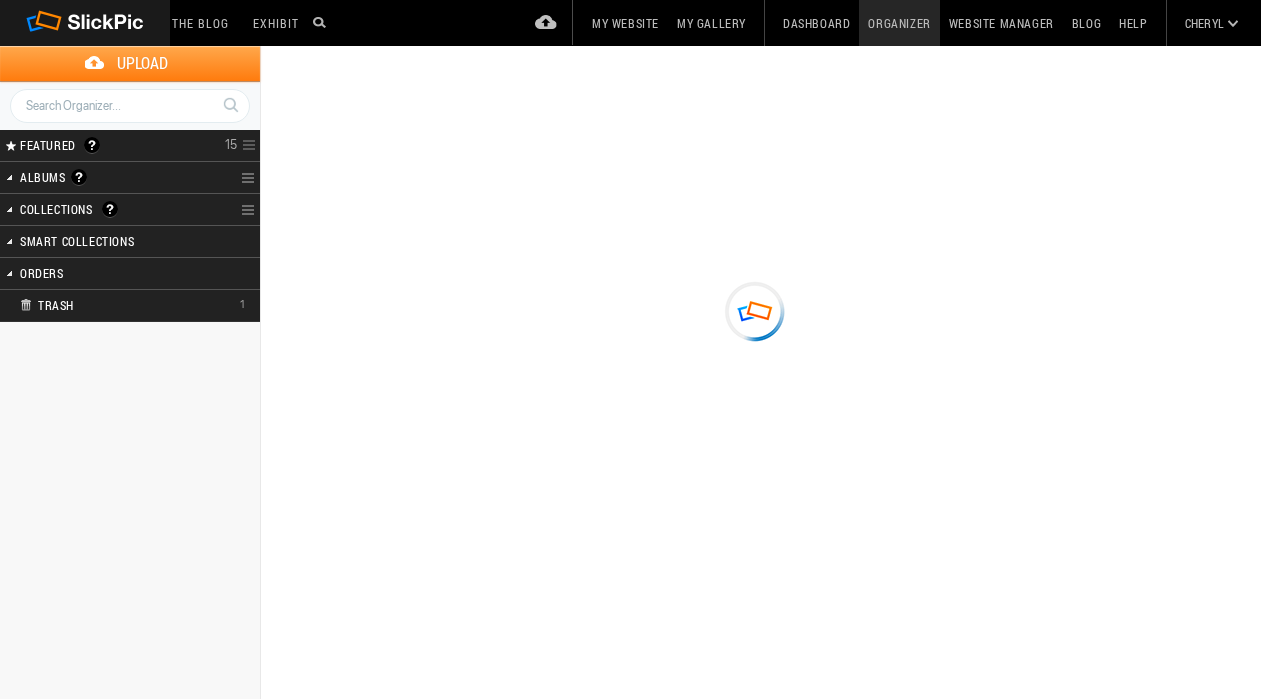 scroll, scrollTop: 0, scrollLeft: 0, axis: both 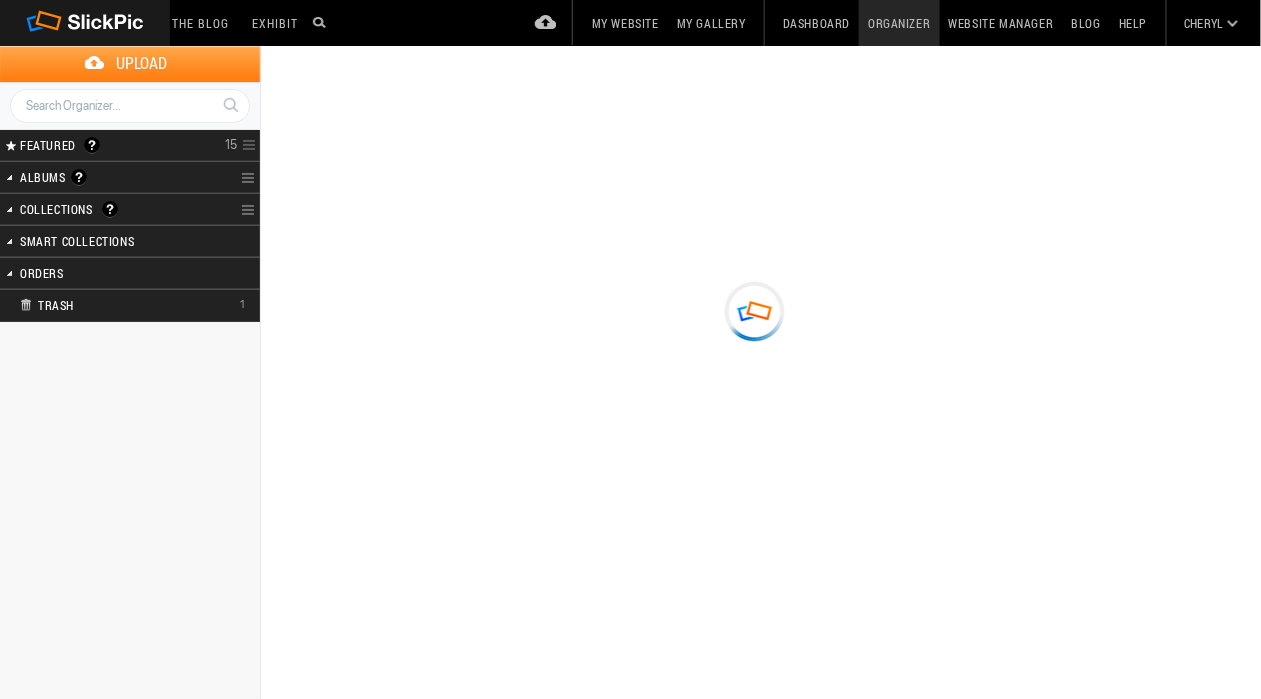type on "[DATE]IronPigs" 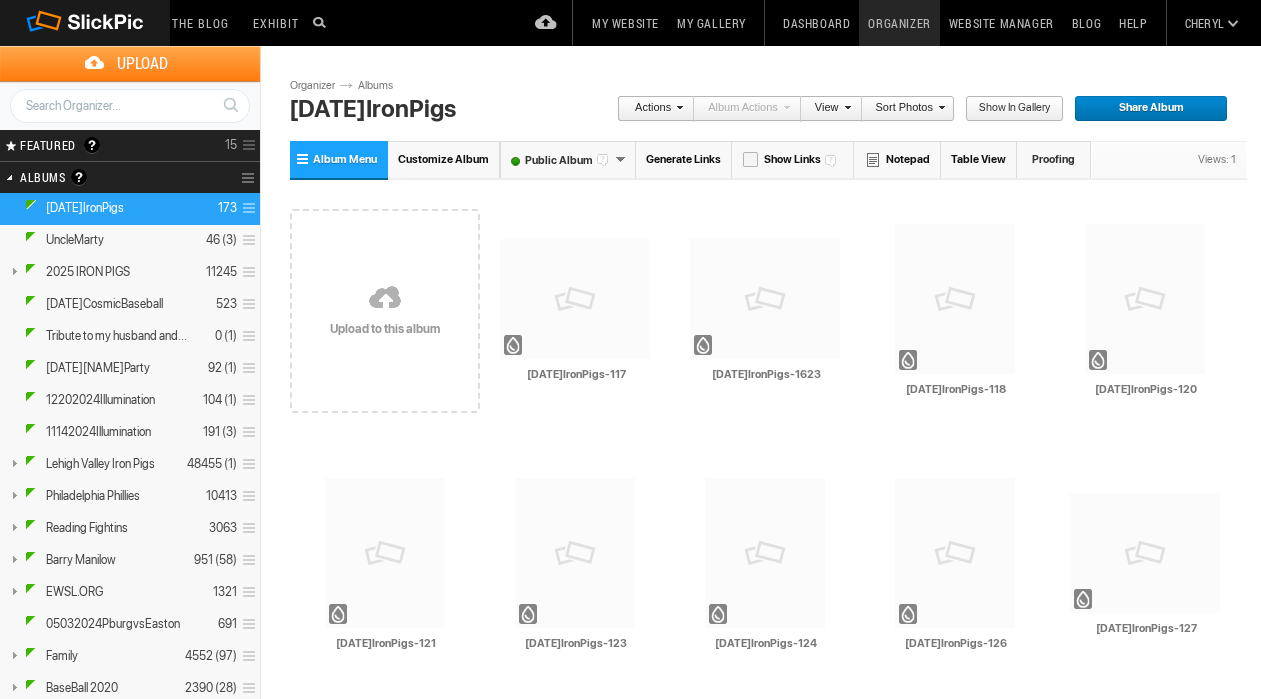 scroll, scrollTop: 0, scrollLeft: 0, axis: both 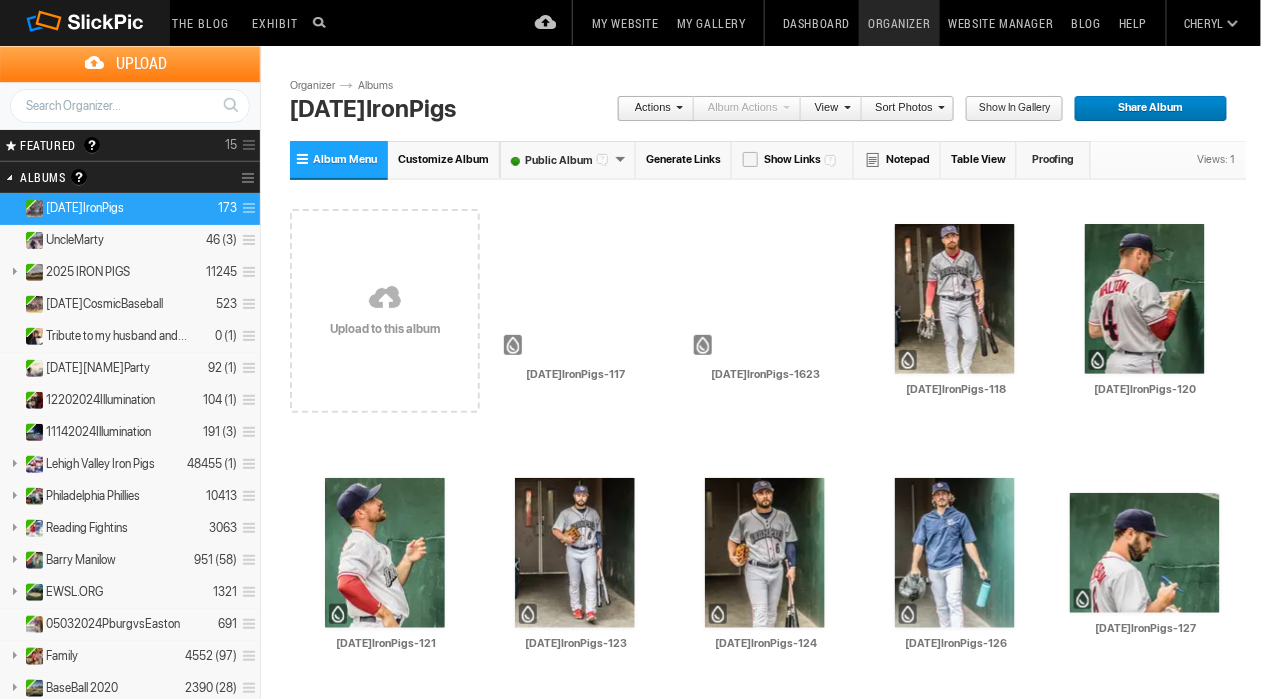 click on "Sort Photos" at bounding box center (903, 109) 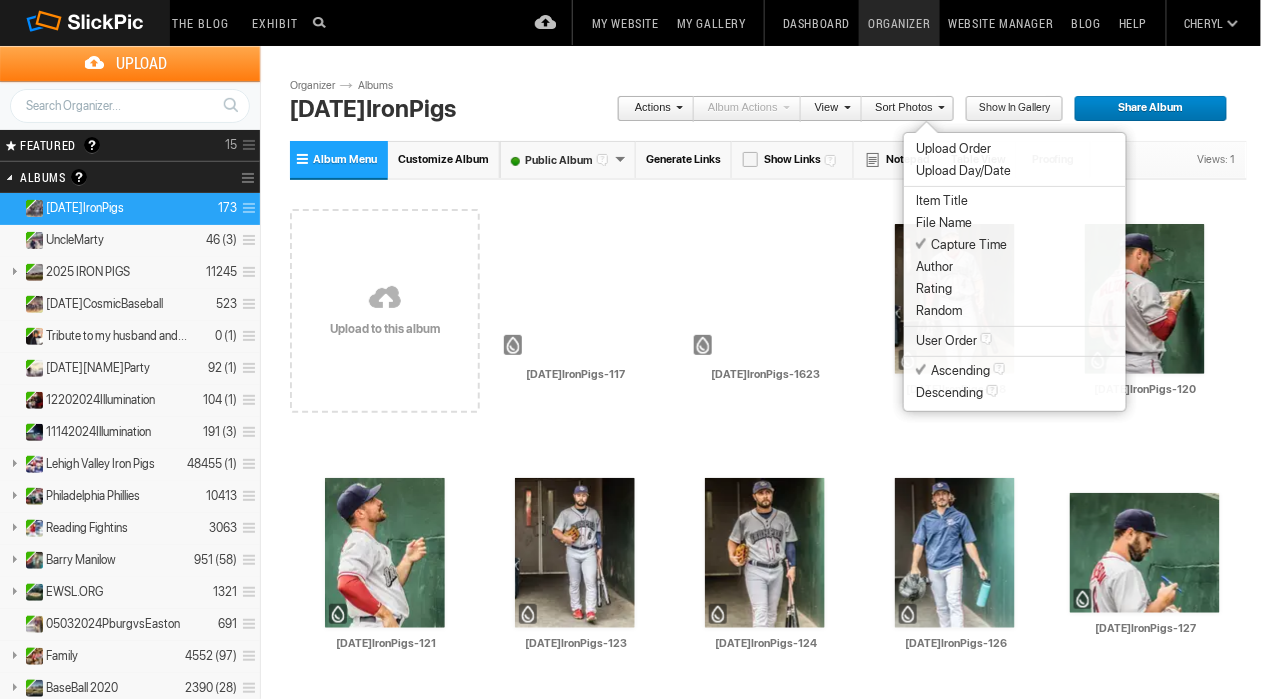 click on "Capture Time" at bounding box center (961, 245) 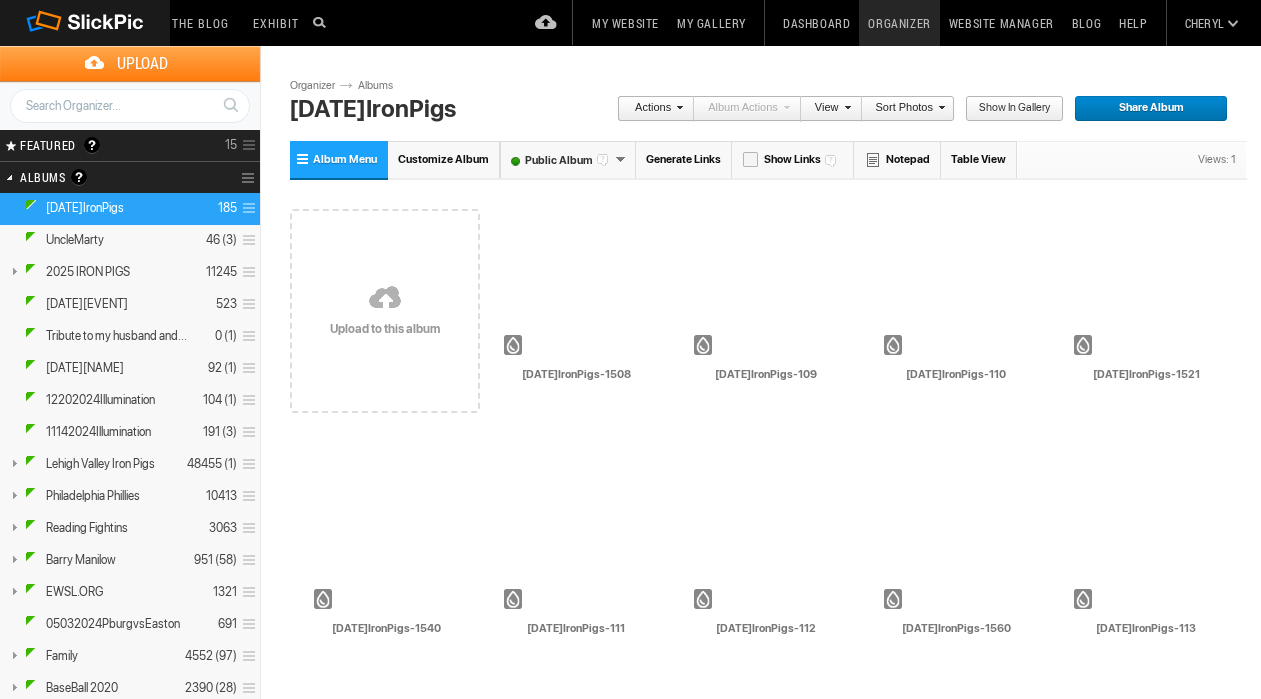 scroll, scrollTop: 0, scrollLeft: 0, axis: both 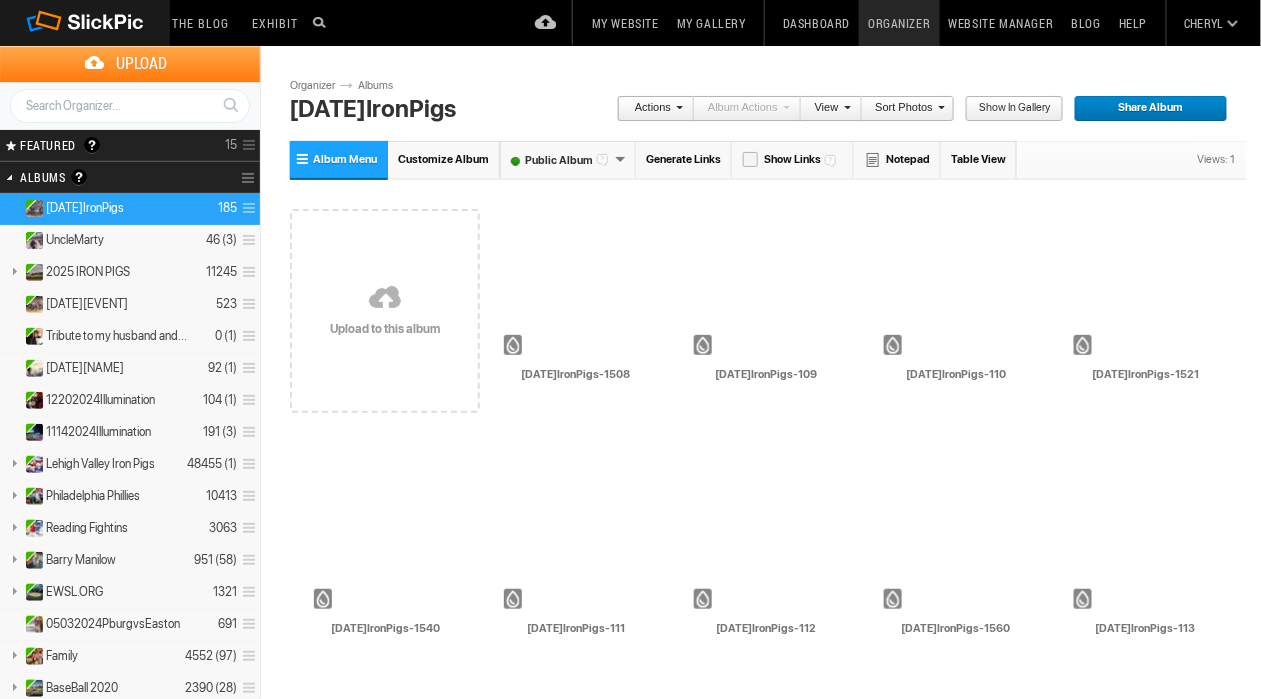 click on "Sort Photos" at bounding box center [903, 109] 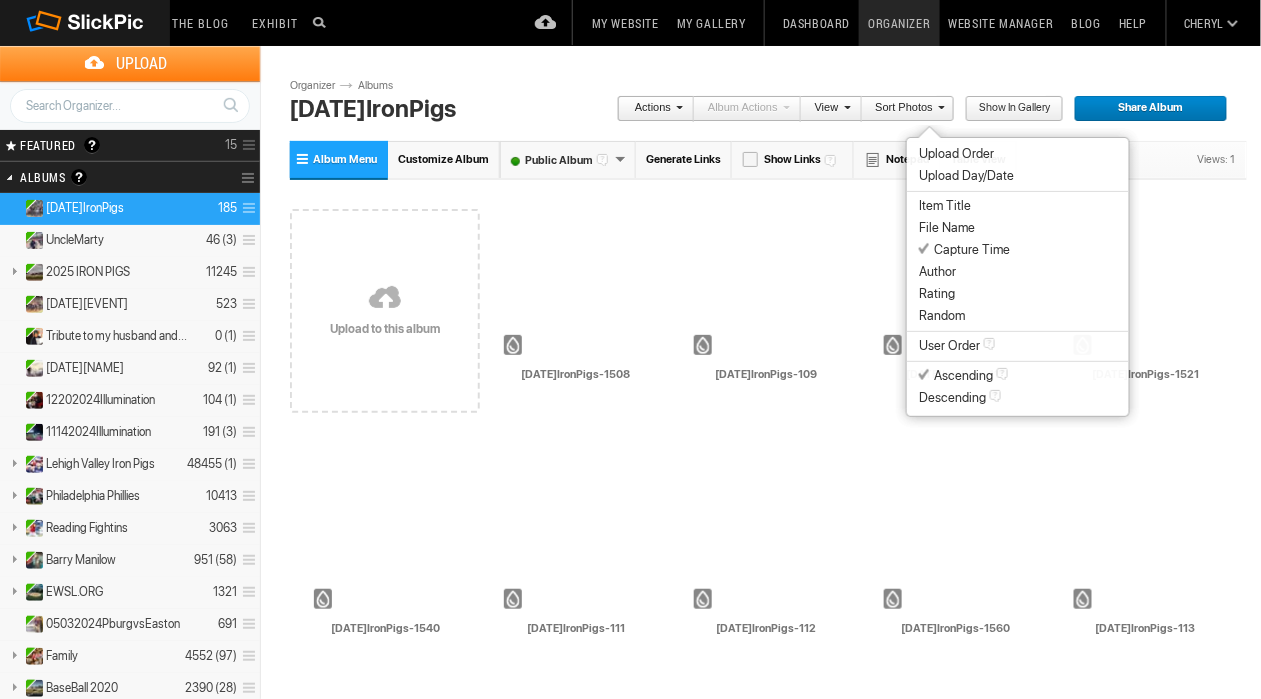click on "Capture Time" at bounding box center (964, 250) 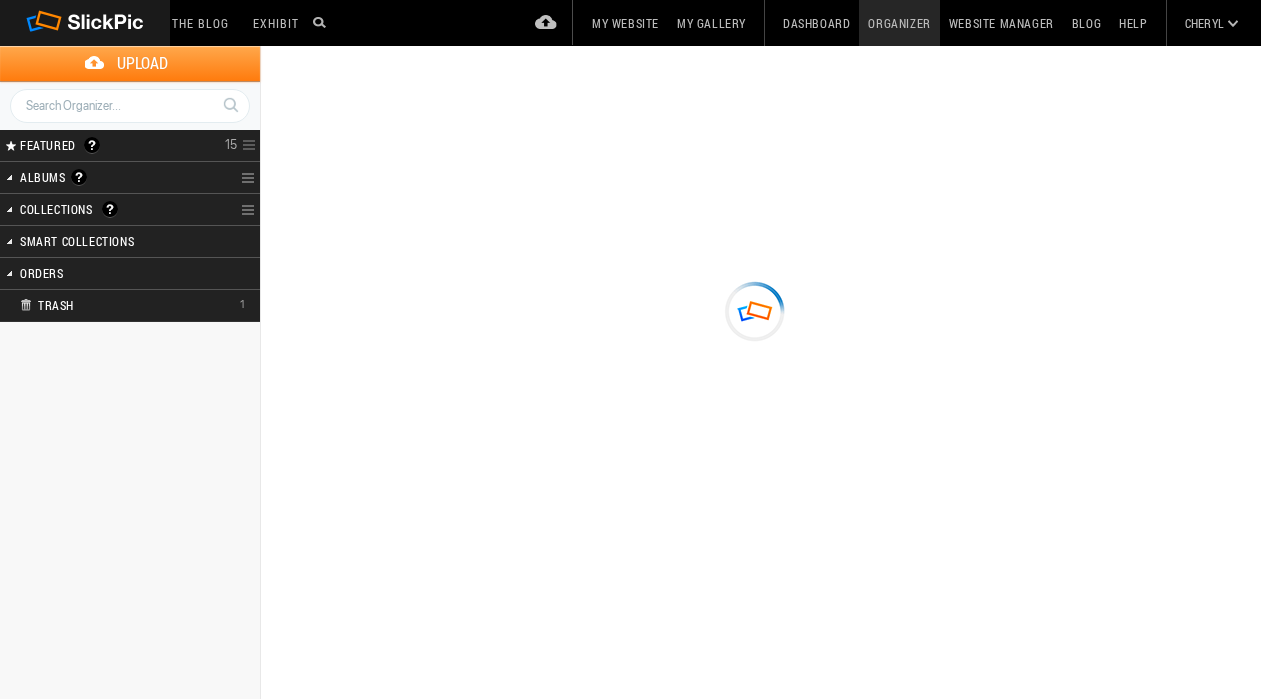 scroll, scrollTop: 0, scrollLeft: 0, axis: both 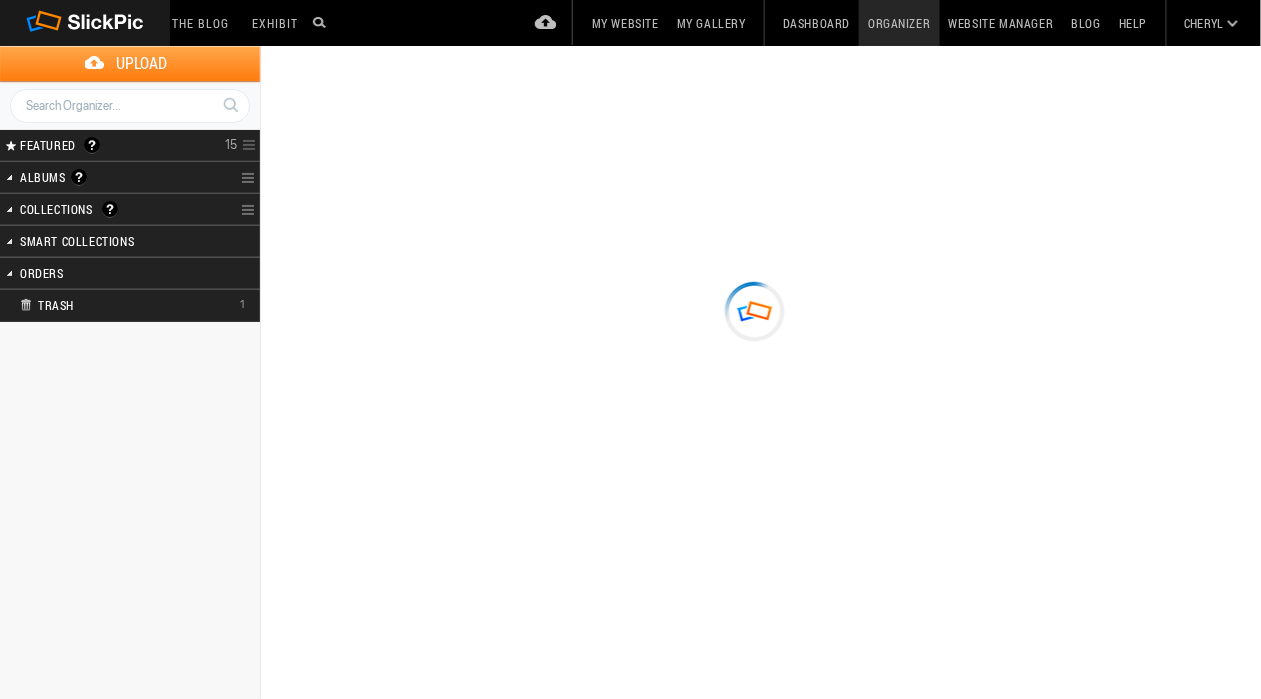 type on "Iron Pigs" 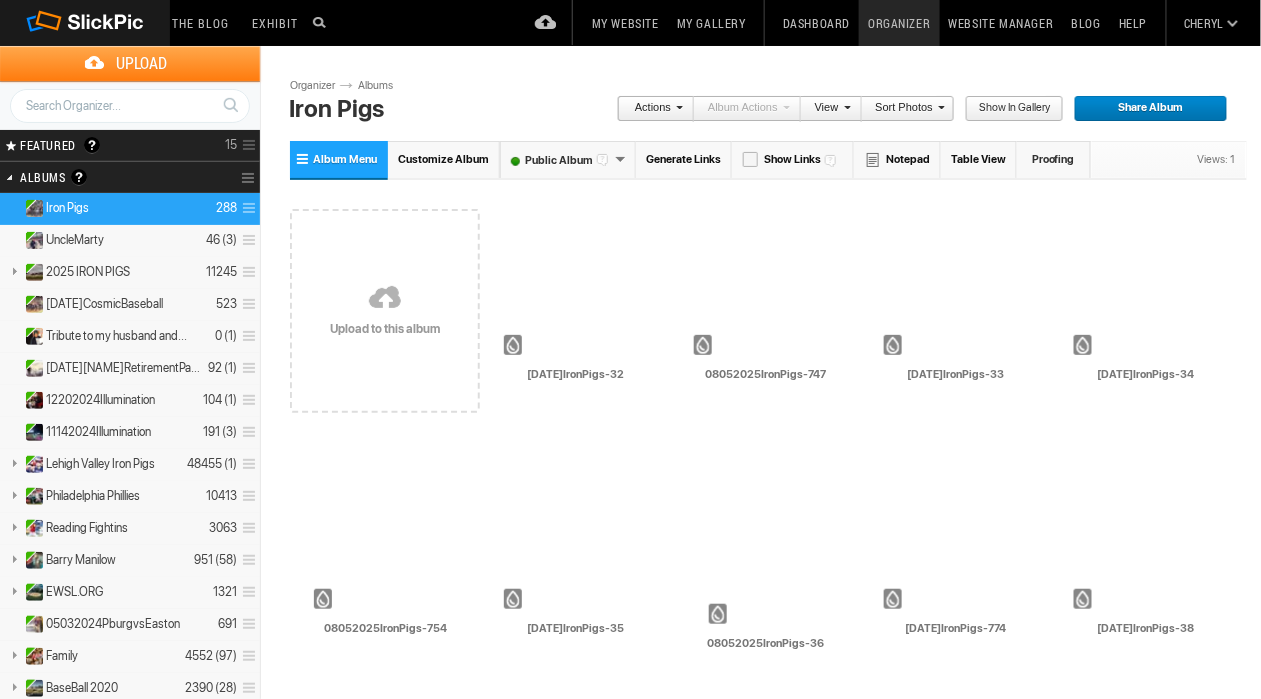 click on "Sort Photos" at bounding box center [903, 109] 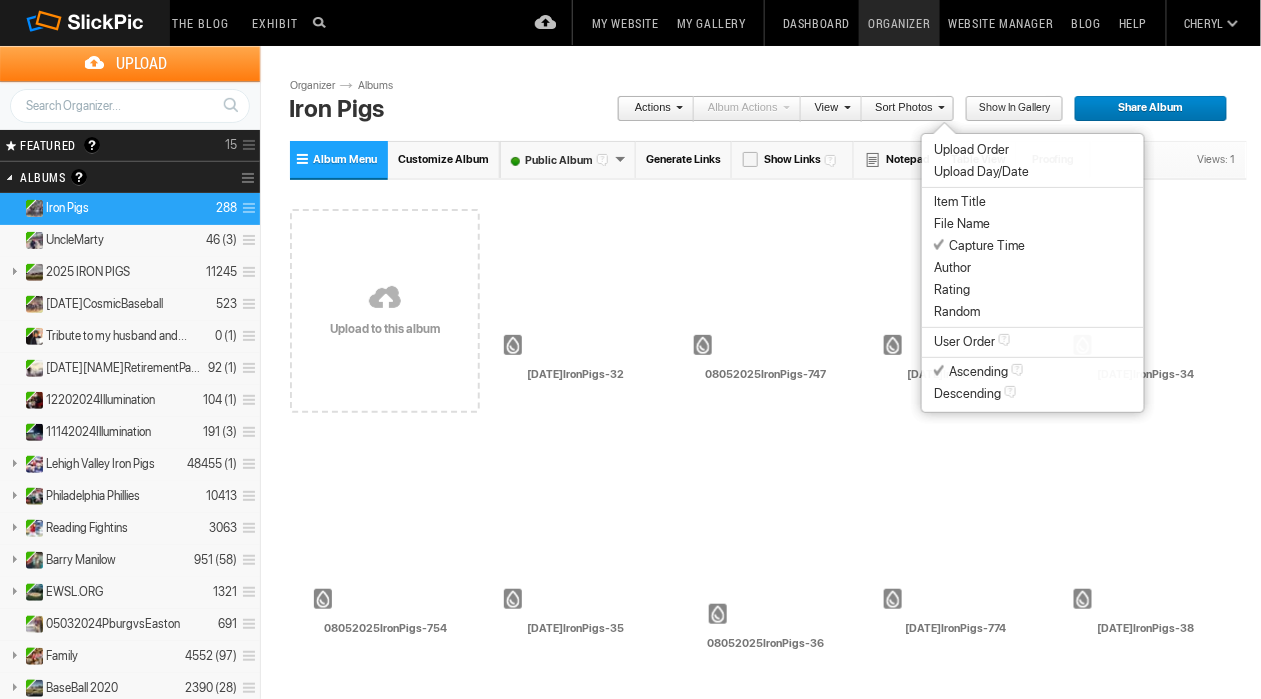 click on "Capture Time" at bounding box center (979, 246) 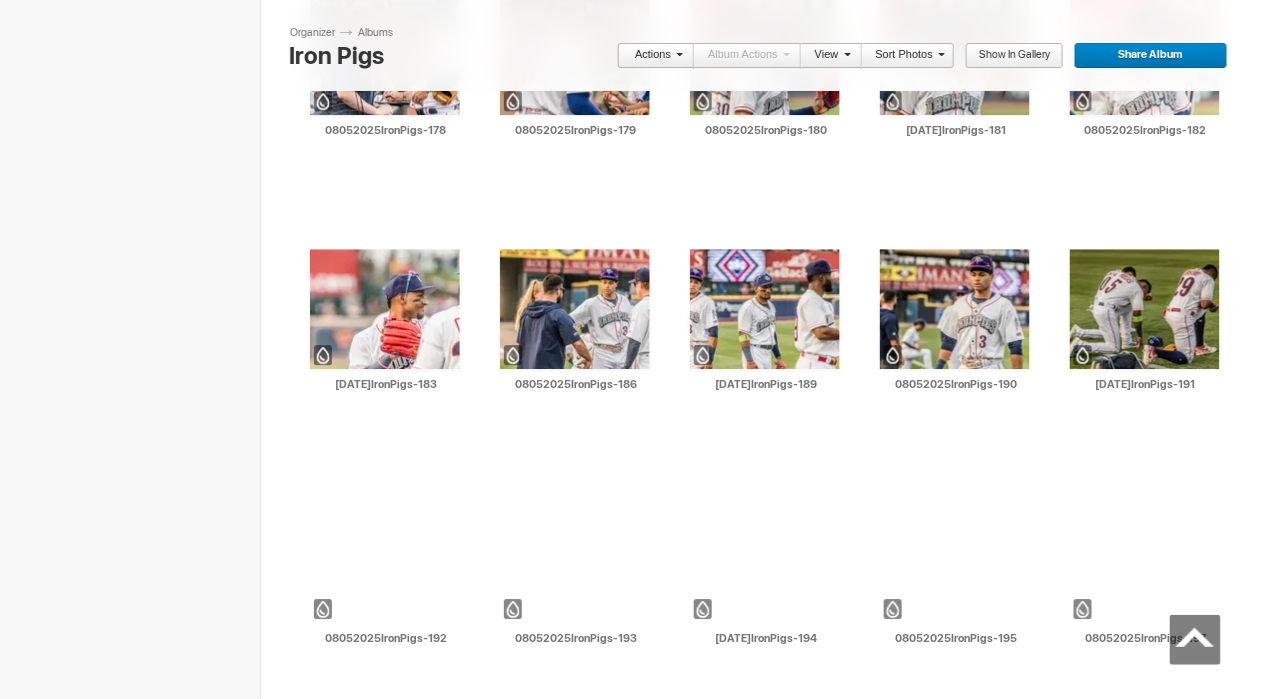 scroll, scrollTop: 6180, scrollLeft: 0, axis: vertical 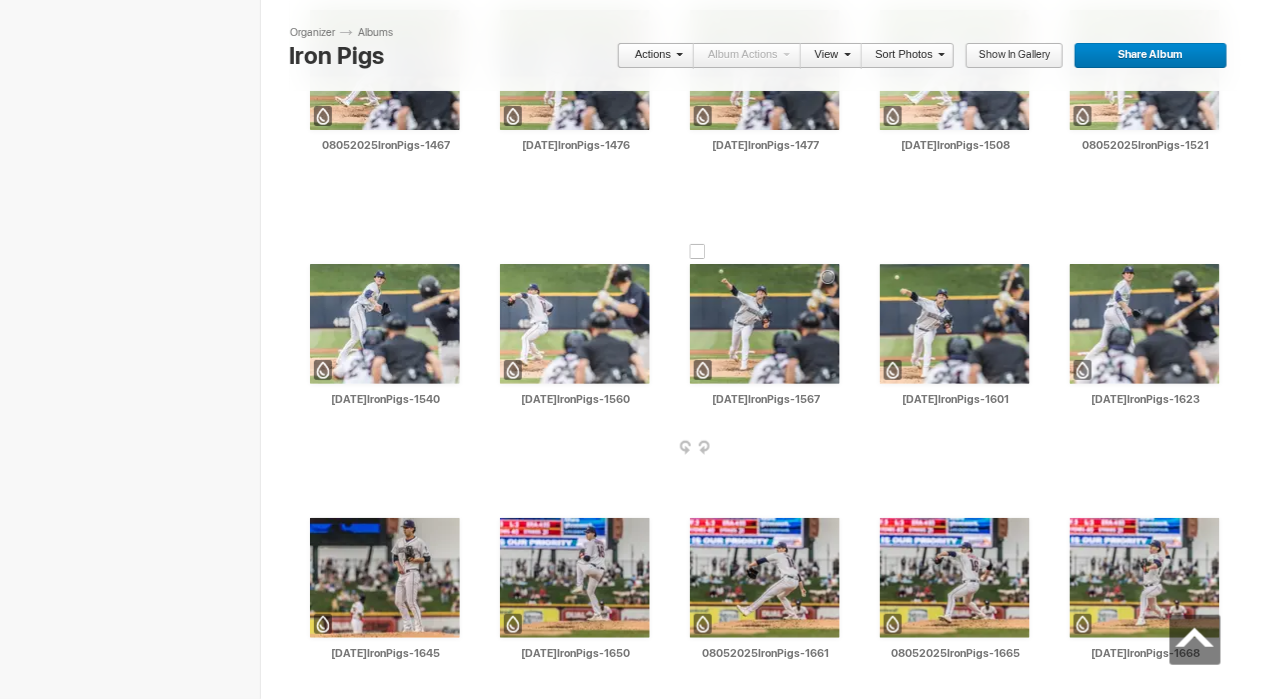 click at bounding box center (844, 449) 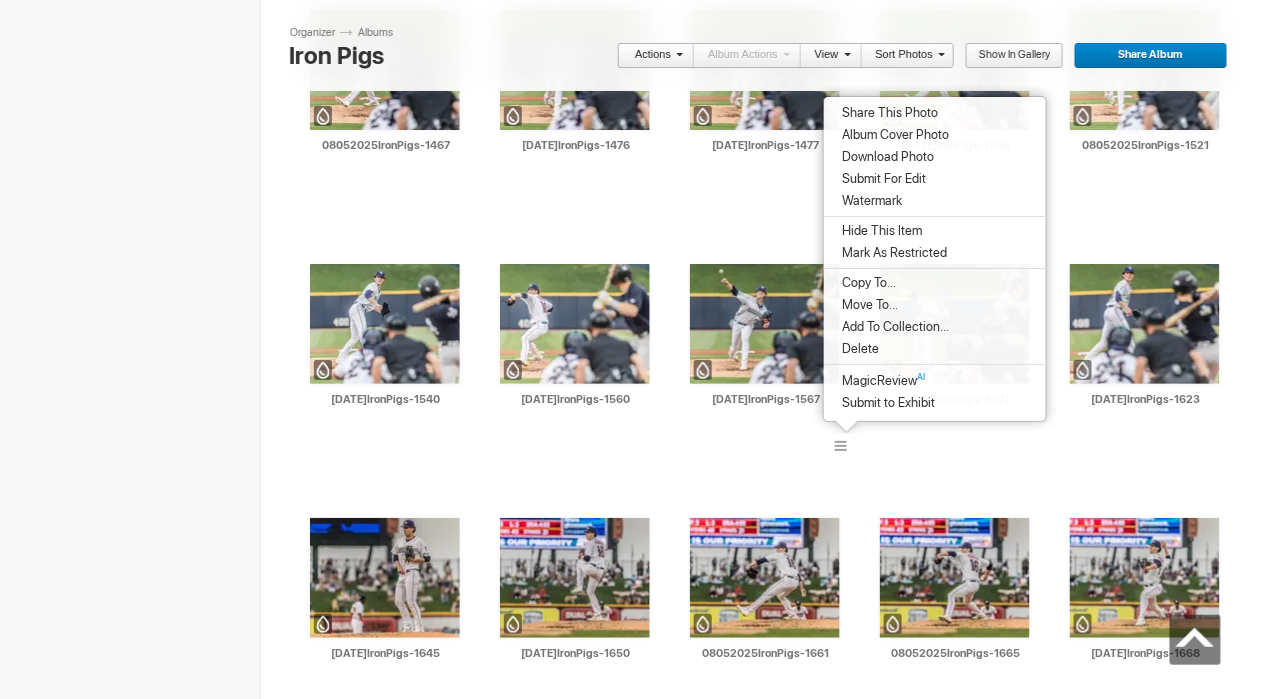 click on "Album Cover Photo" at bounding box center [935, 135] 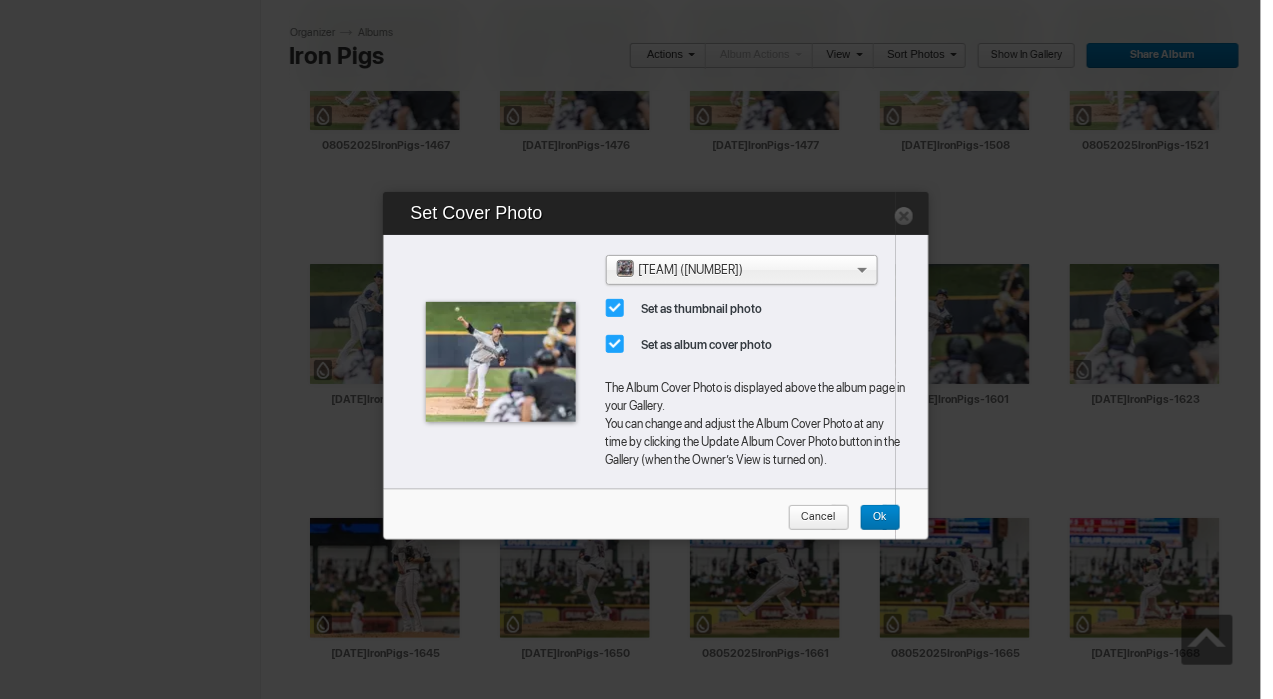 click on "Ok" at bounding box center (873, 518) 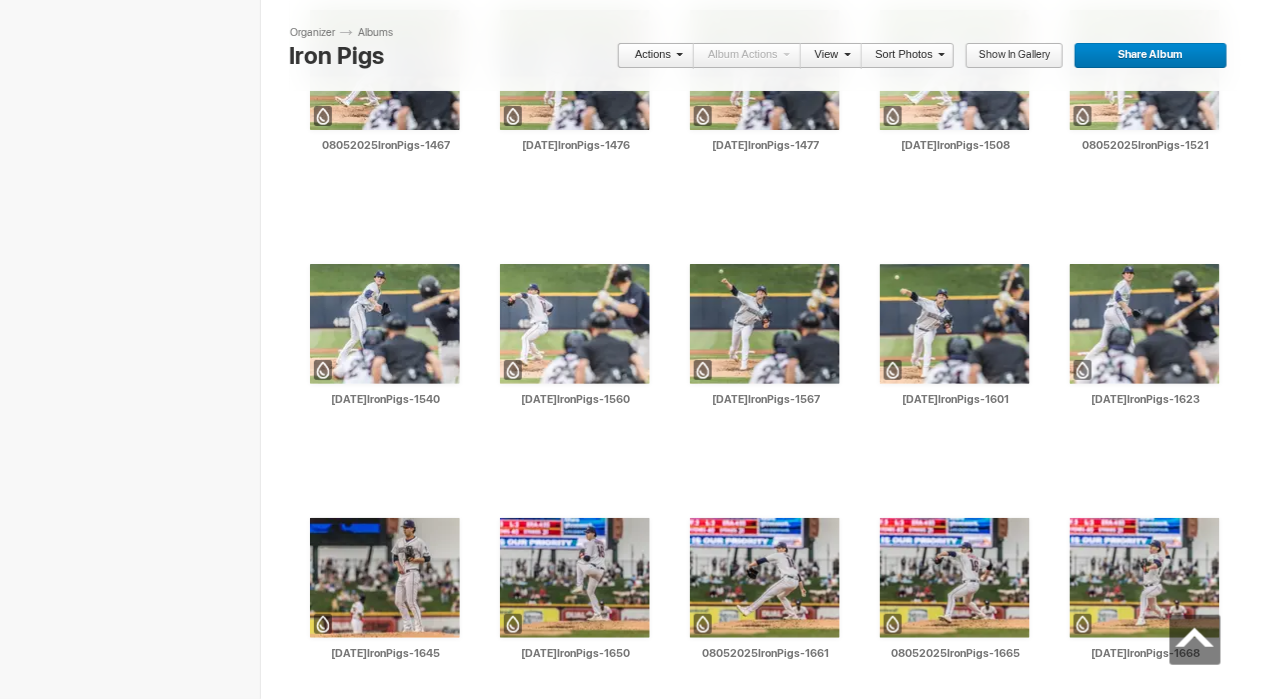 click on "Show in Gallery" at bounding box center (1007, 56) 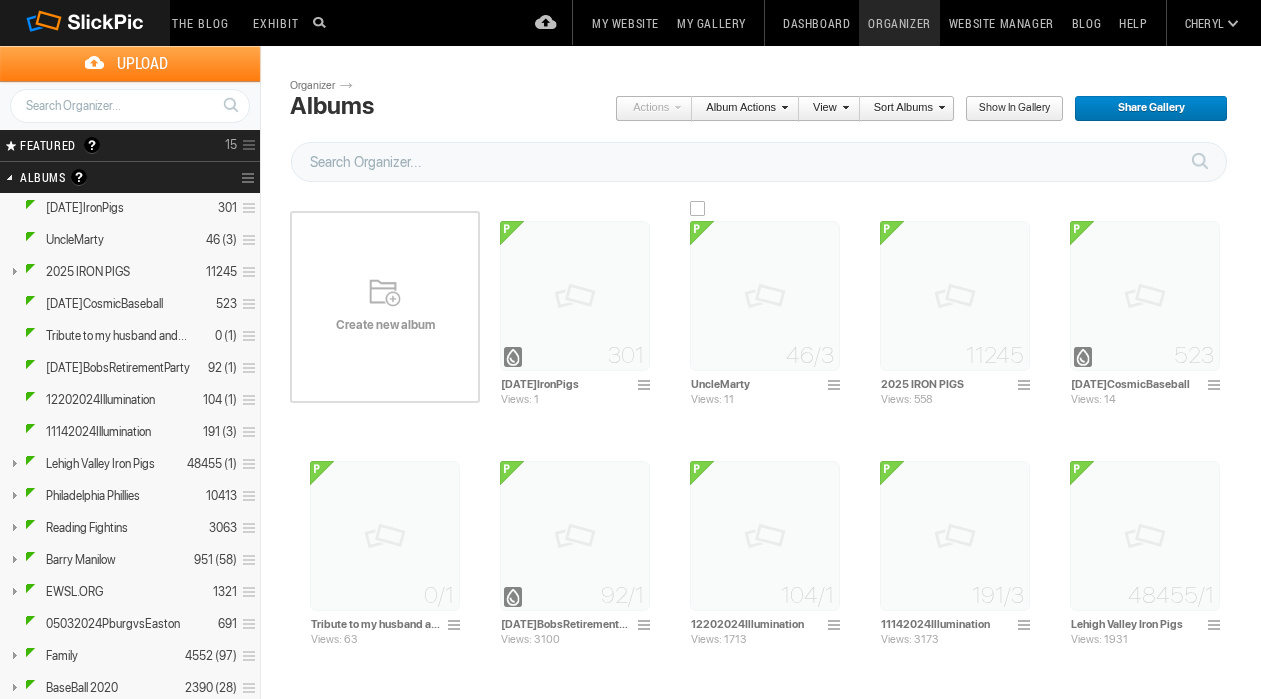 scroll, scrollTop: 0, scrollLeft: 0, axis: both 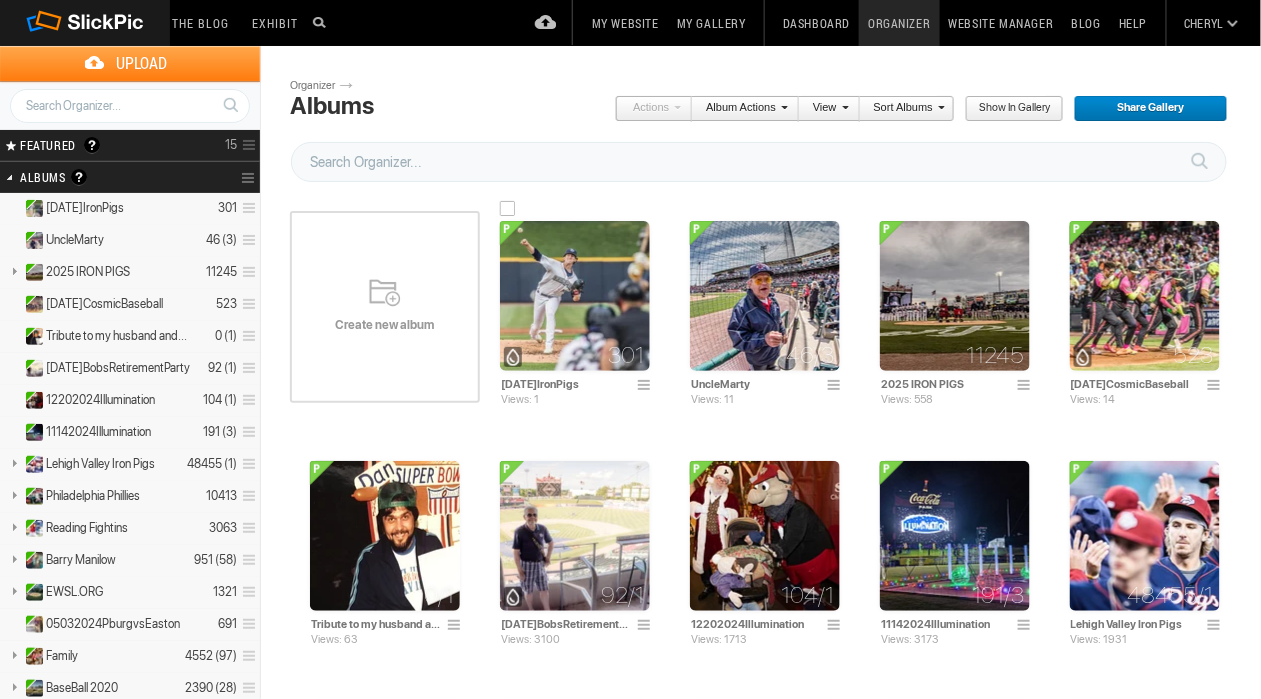 click at bounding box center (647, 386) 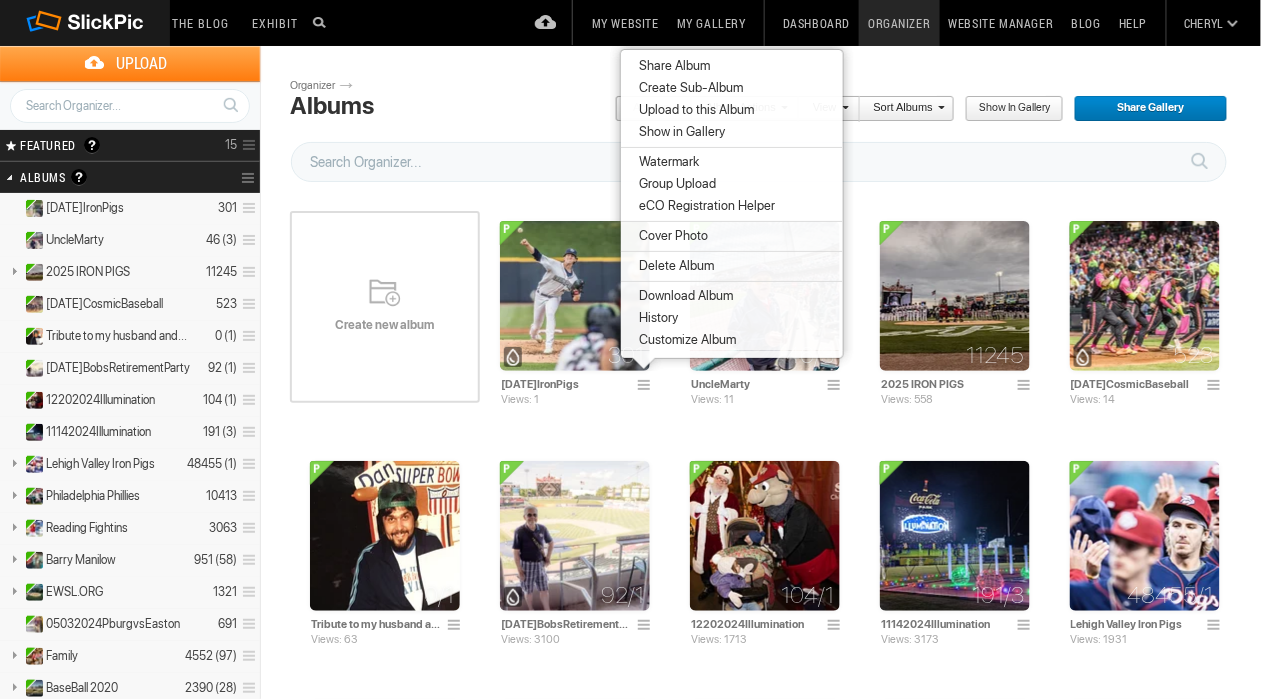 click on "Show in Gallery" at bounding box center (1007, 109) 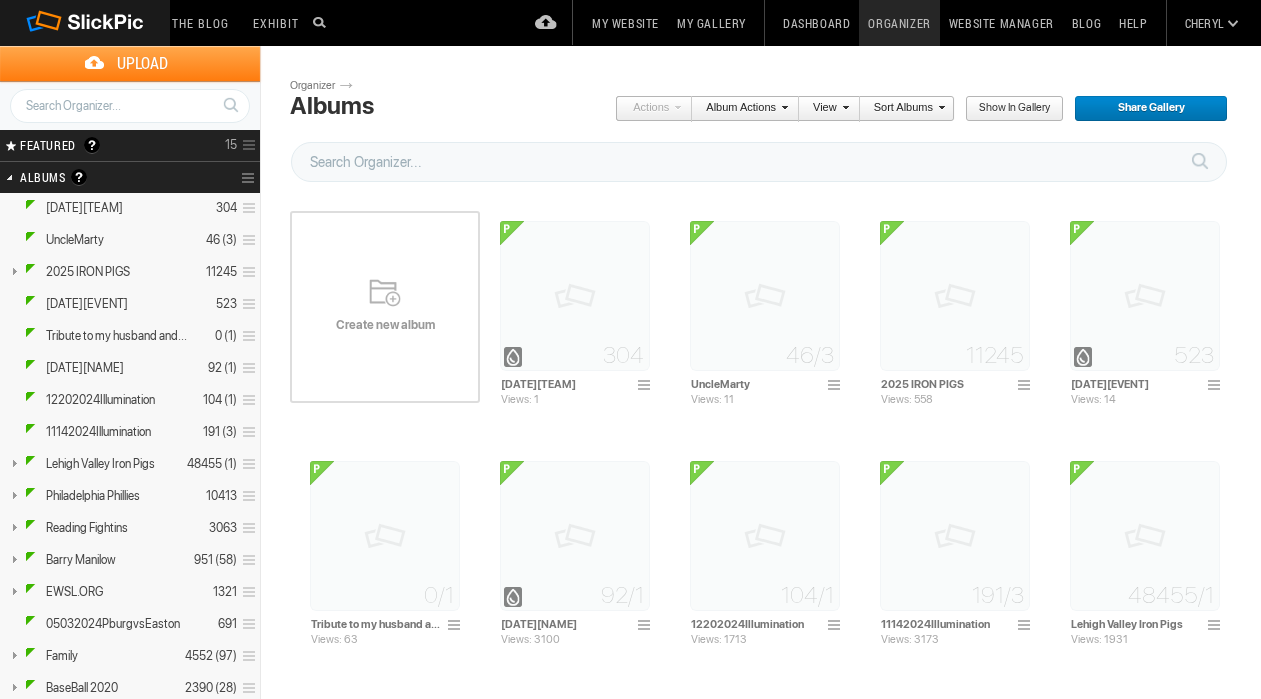 scroll, scrollTop: 0, scrollLeft: 0, axis: both 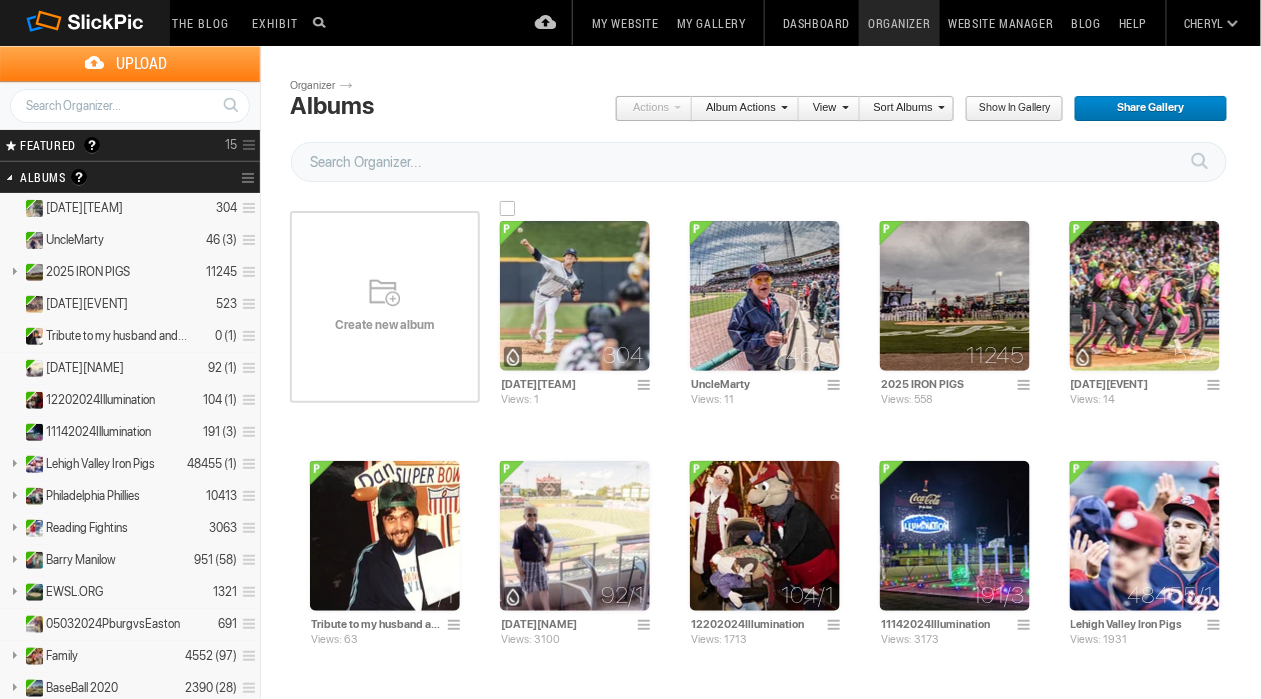 click at bounding box center (575, 296) 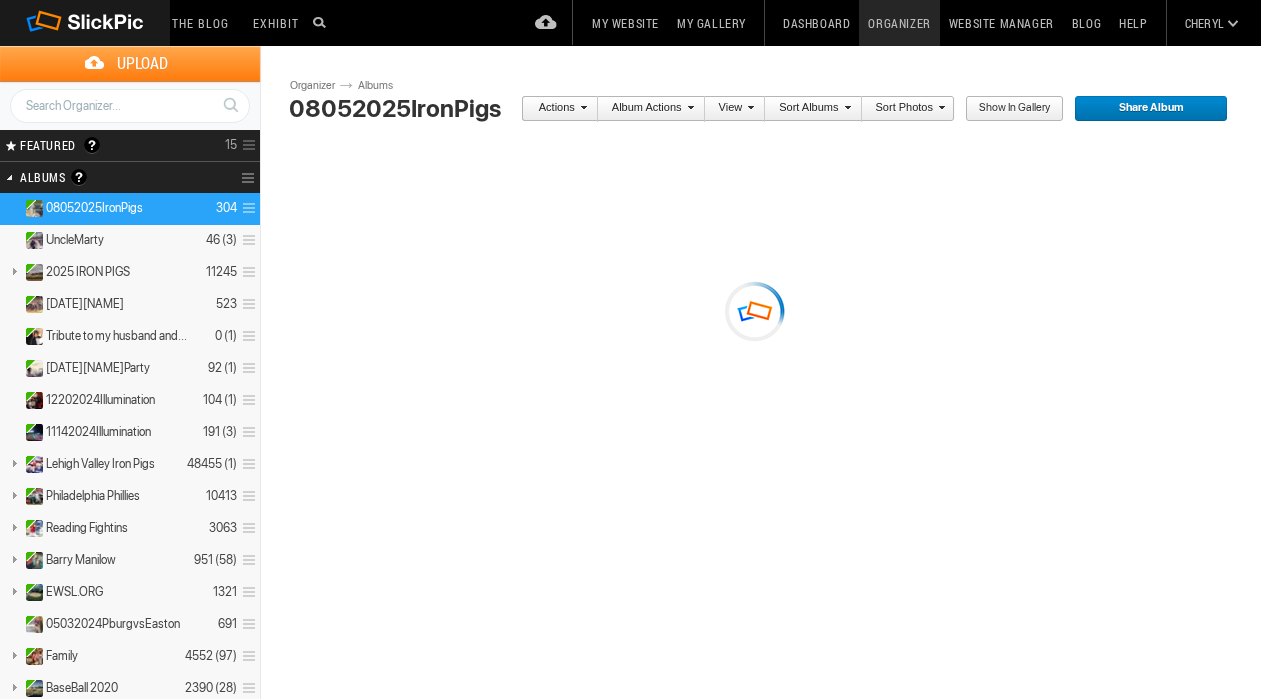 scroll, scrollTop: 0, scrollLeft: 0, axis: both 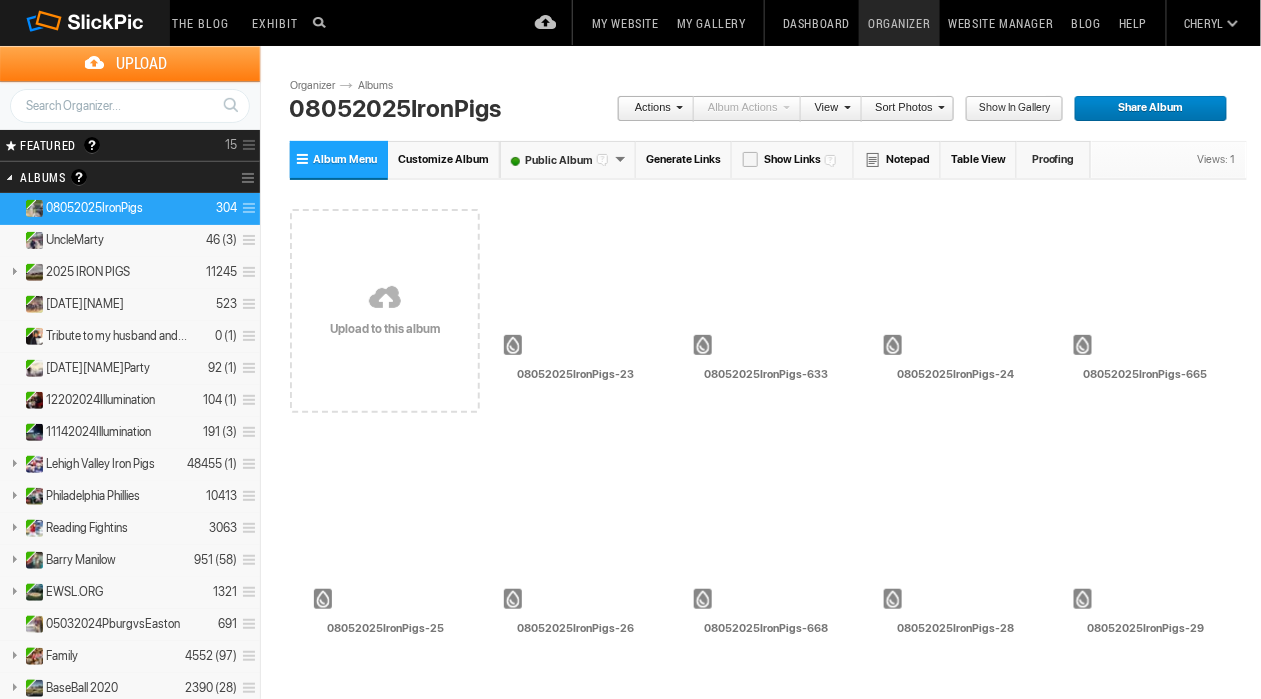 click on "Sort Photos" at bounding box center [903, 109] 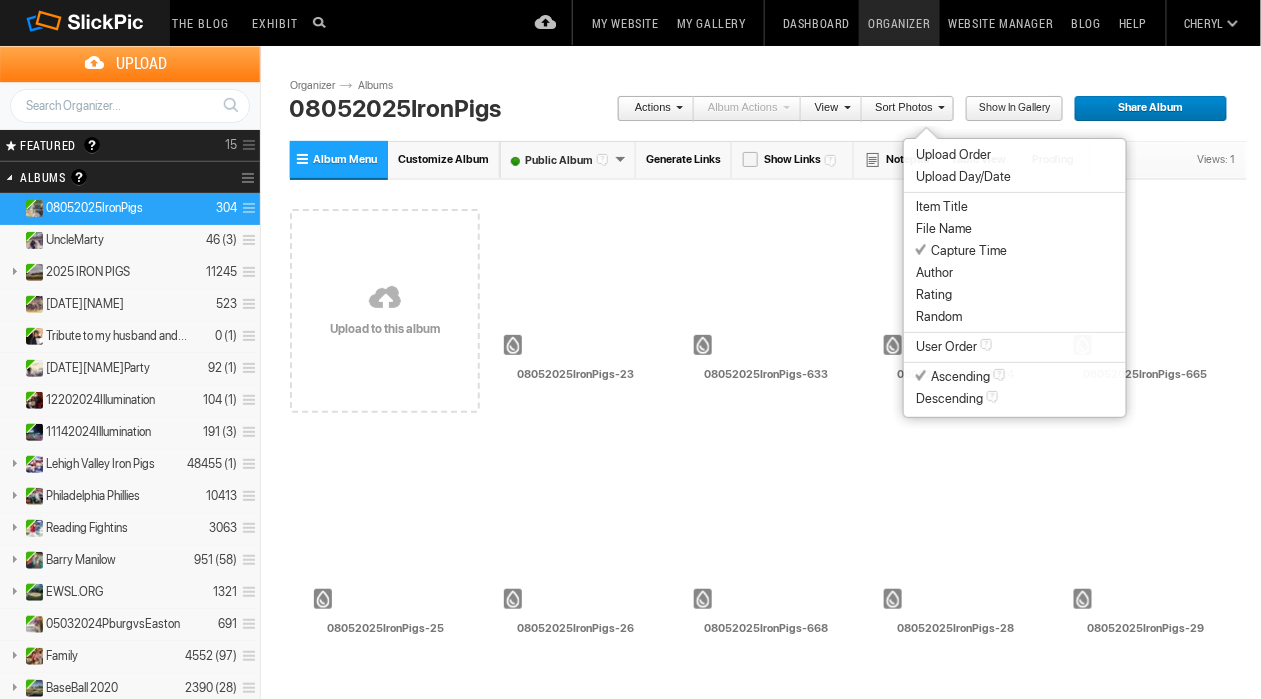 click on "Capture Time" at bounding box center [1015, 251] 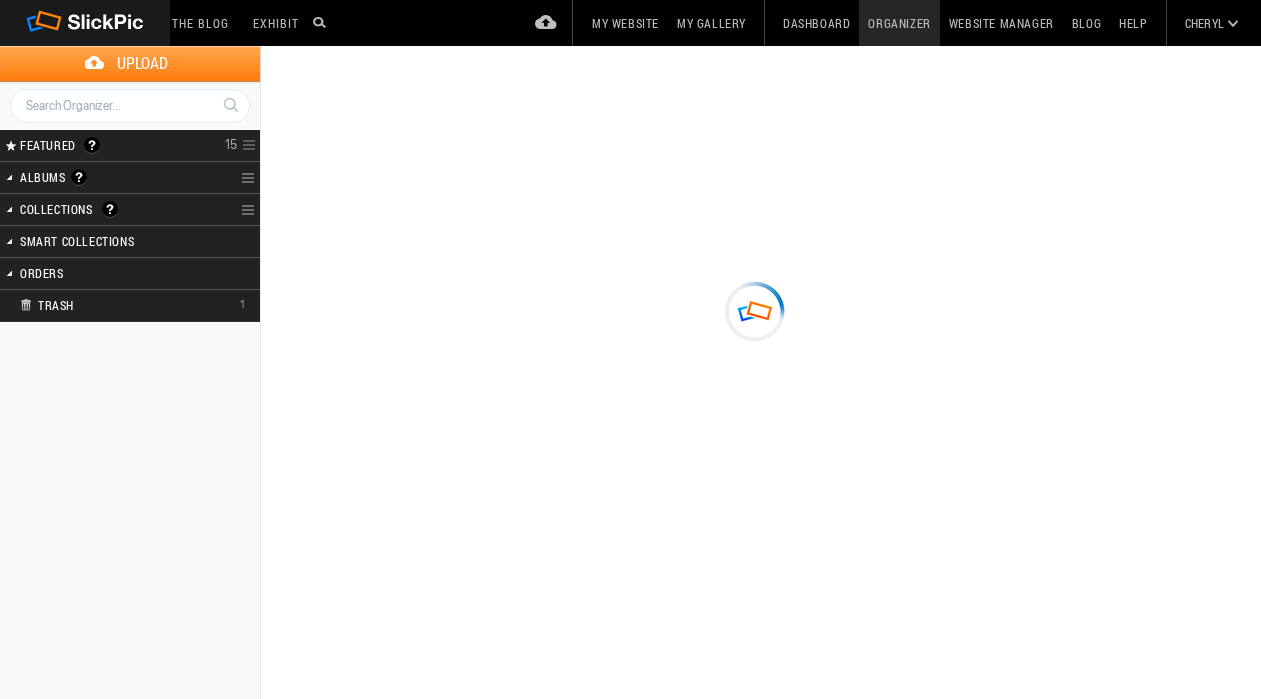 scroll, scrollTop: 0, scrollLeft: 0, axis: both 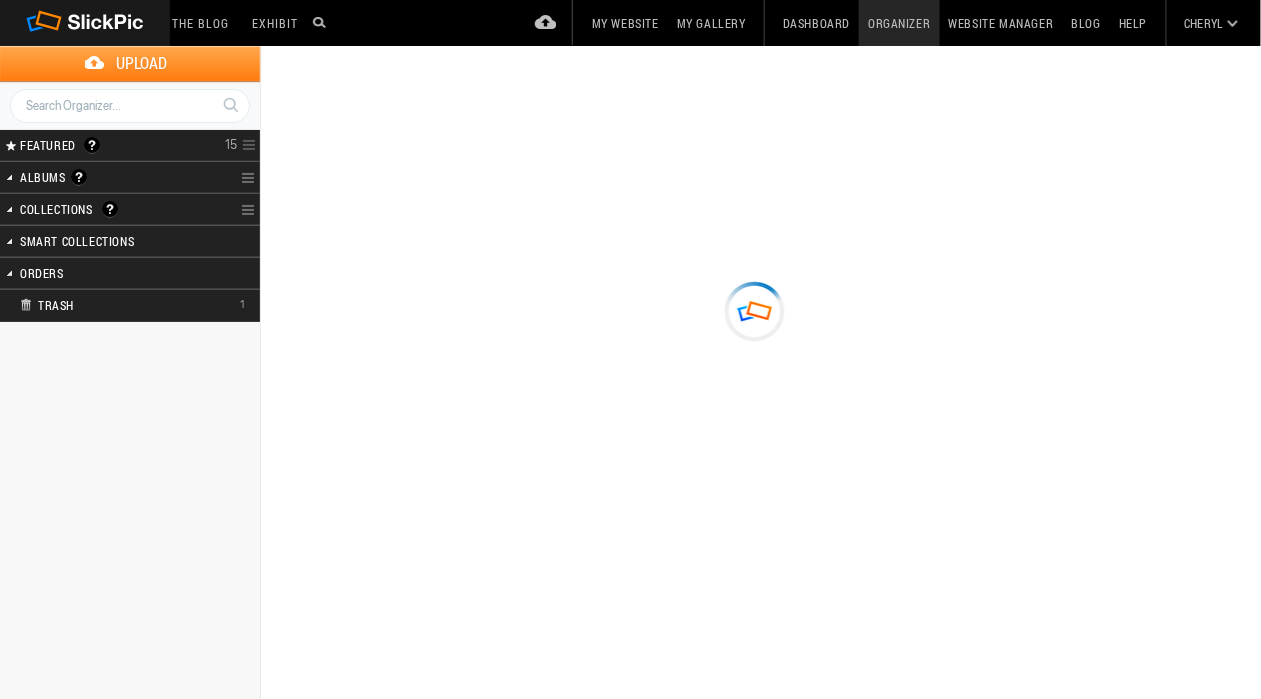type on "[DATE][TEAM]" 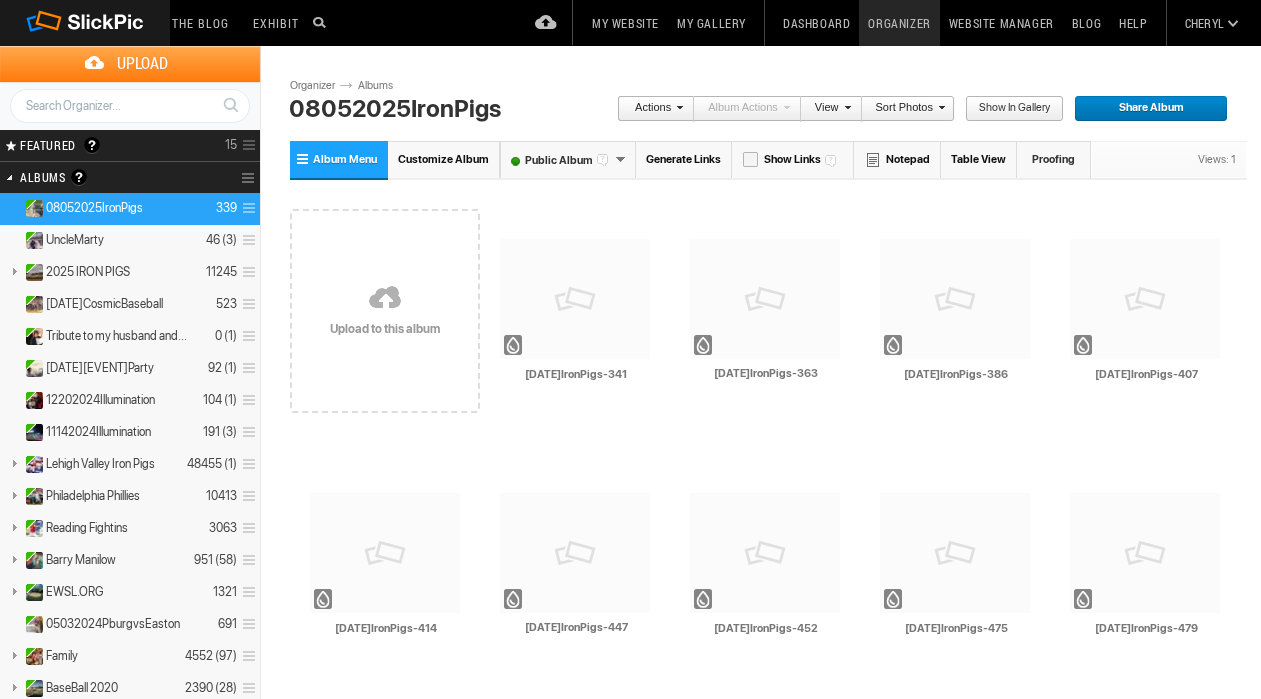 scroll, scrollTop: 0, scrollLeft: 0, axis: both 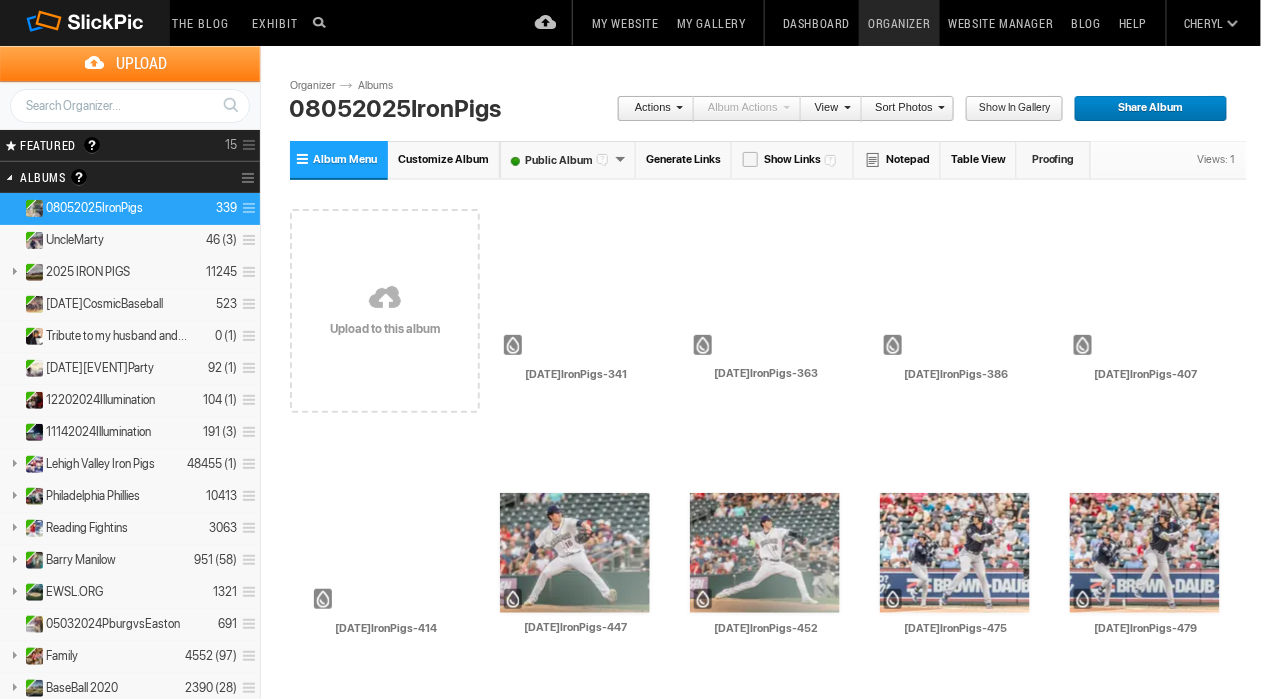 click at bounding box center [939, 107] 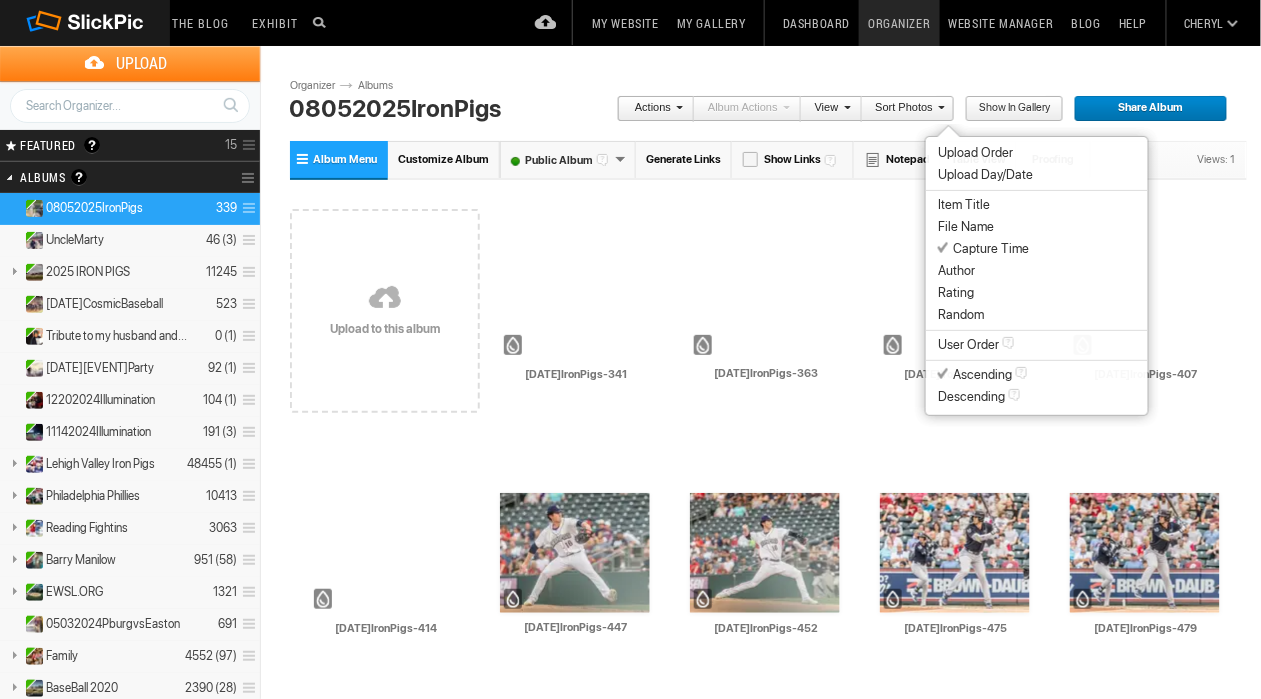 click on "Capture Time" at bounding box center (983, 249) 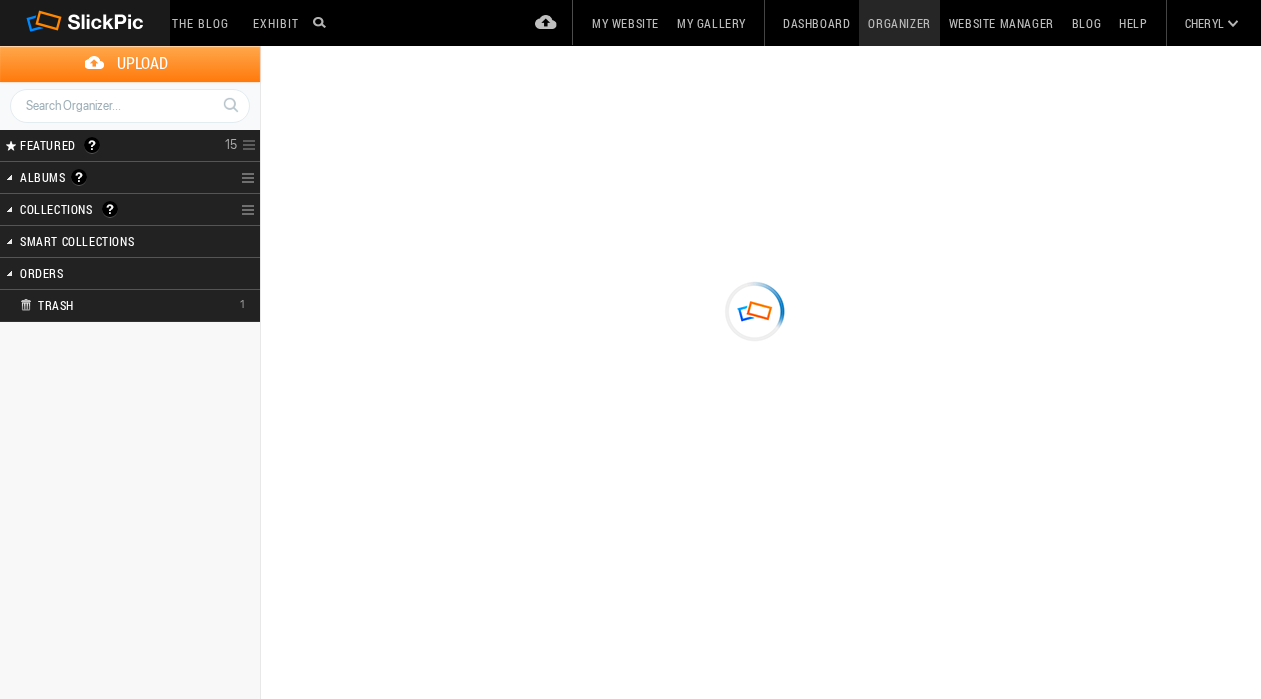 scroll, scrollTop: 0, scrollLeft: 0, axis: both 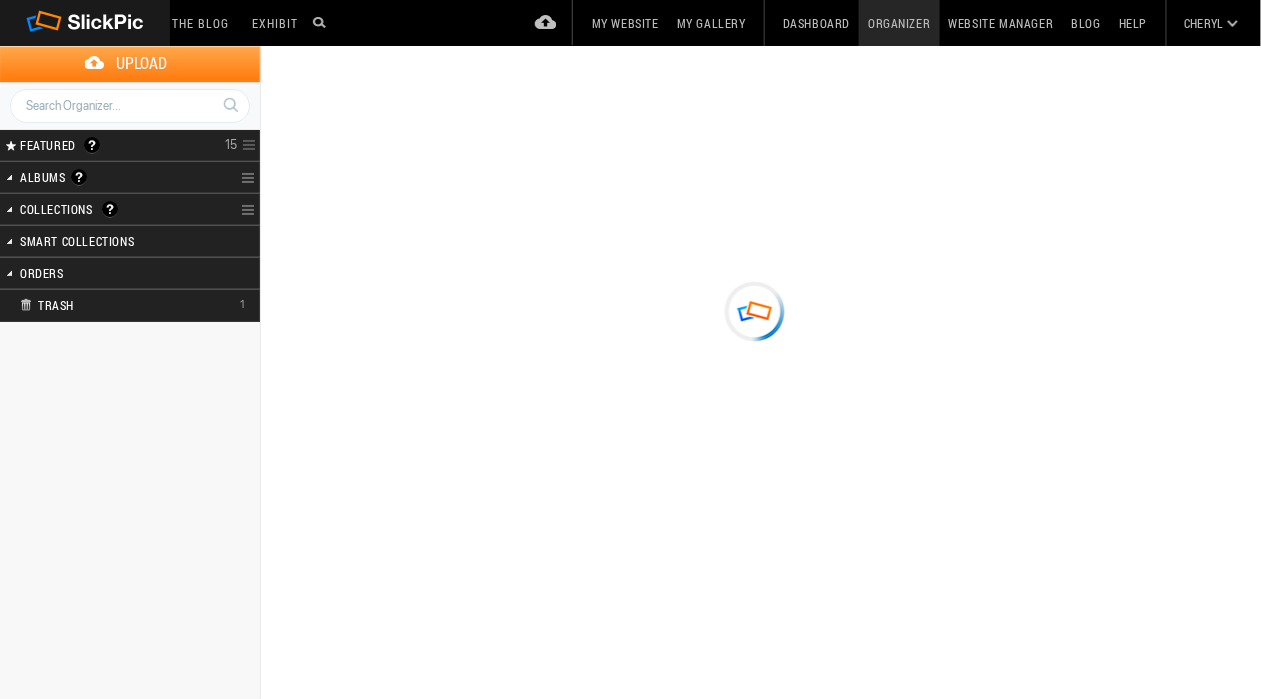 type on "08052025IronPigs" 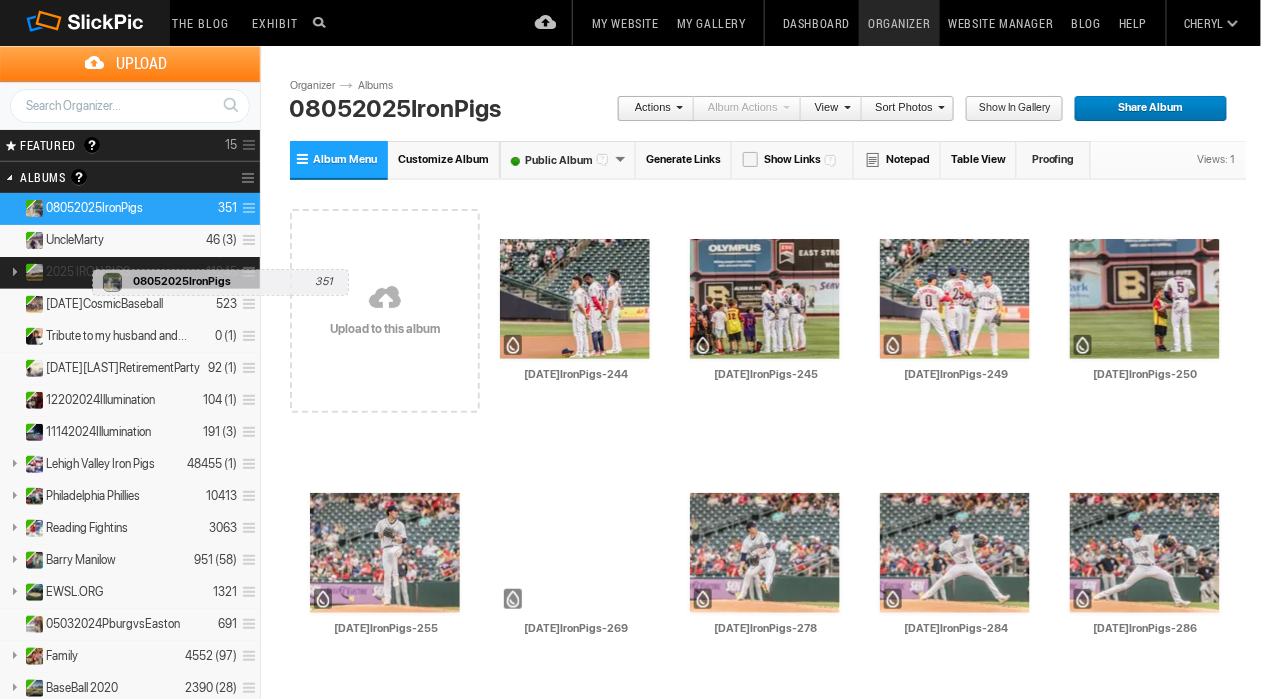 drag, startPoint x: 100, startPoint y: 200, endPoint x: 87, endPoint y: 259, distance: 60.41523 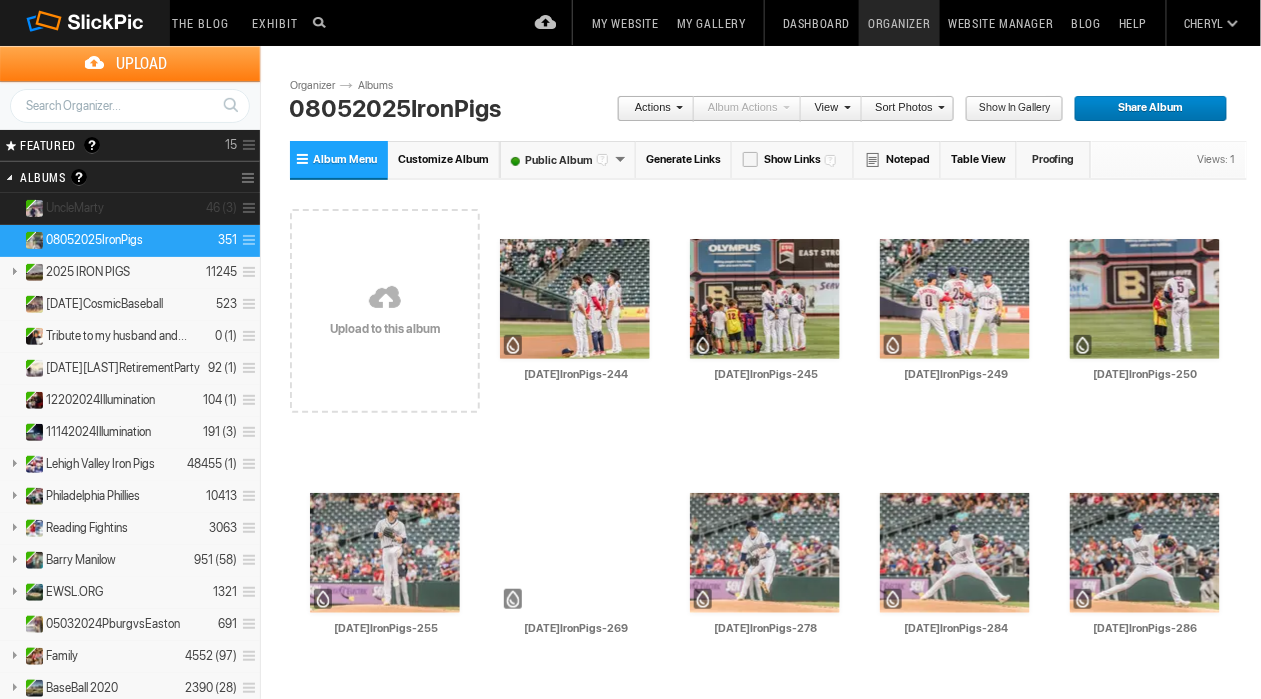 click on "UncleMarty
46 (3)" at bounding box center [130, 209] 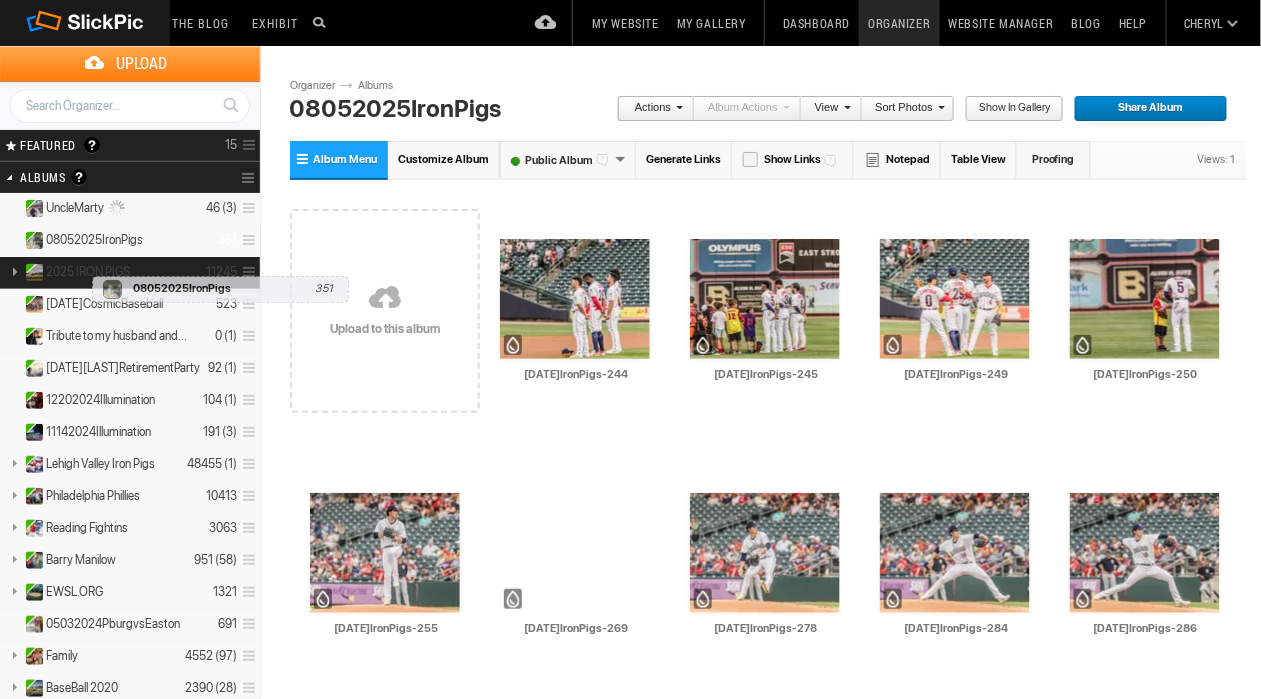 drag, startPoint x: 96, startPoint y: 231, endPoint x: 87, endPoint y: 266, distance: 36.138622 